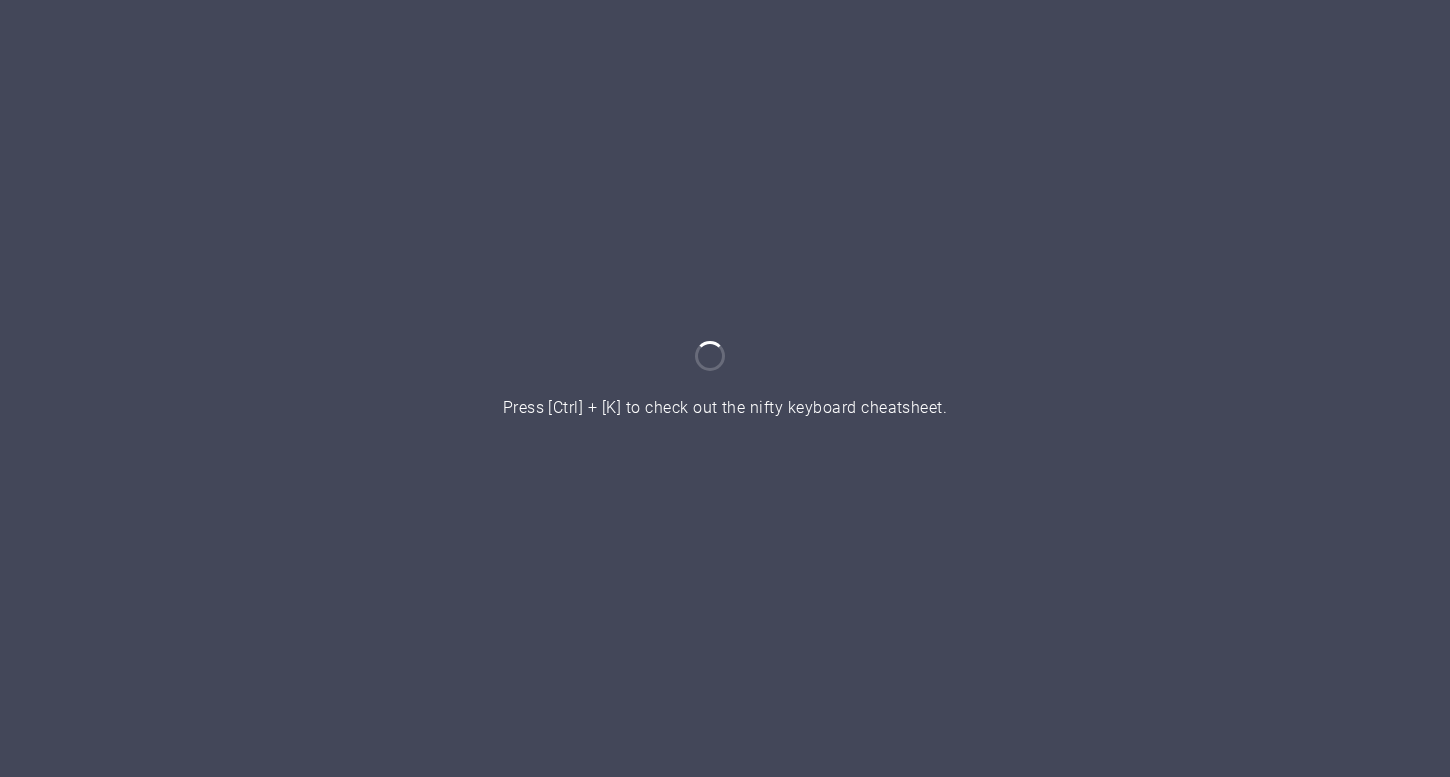 scroll, scrollTop: 0, scrollLeft: 0, axis: both 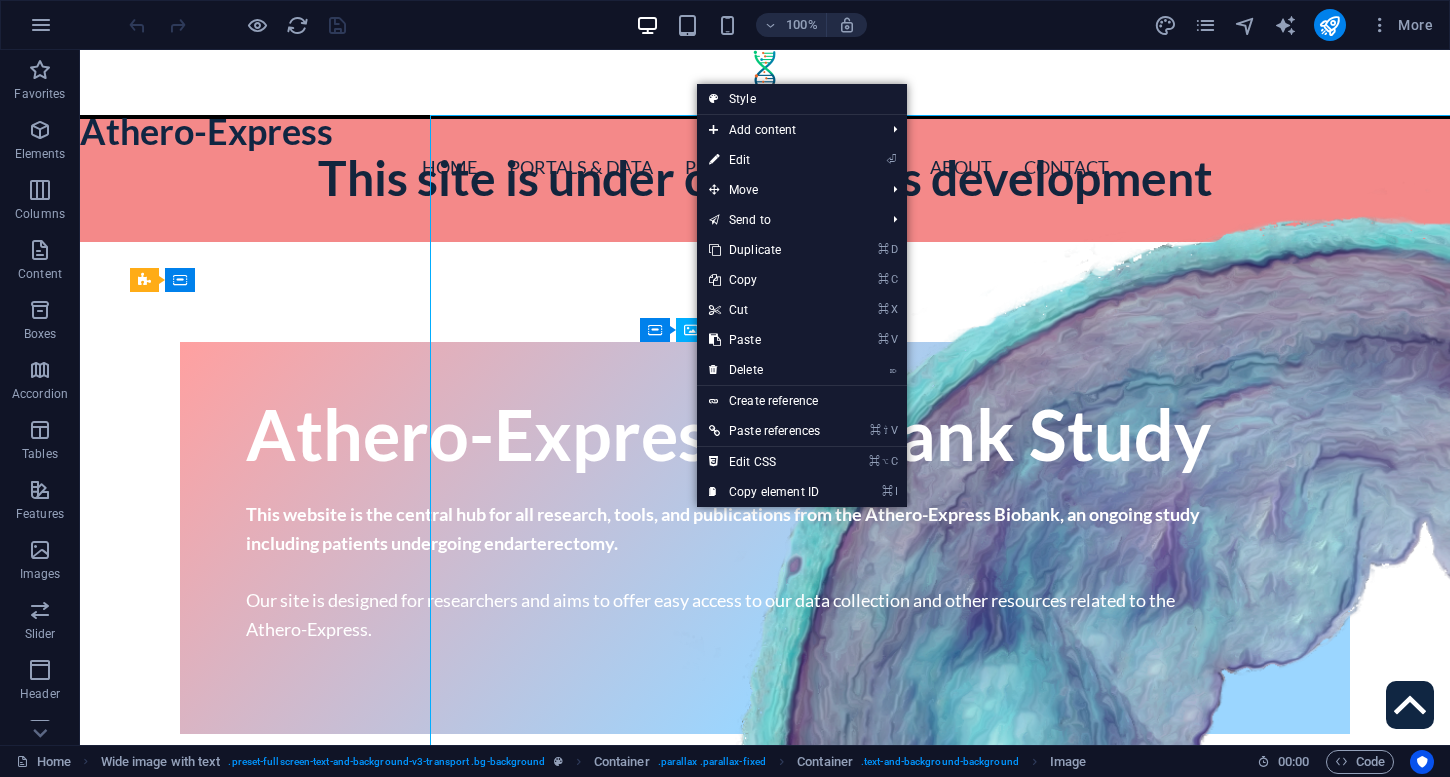 drag, startPoint x: 80, startPoint y: 50, endPoint x: 690, endPoint y: 510, distance: 764.0026 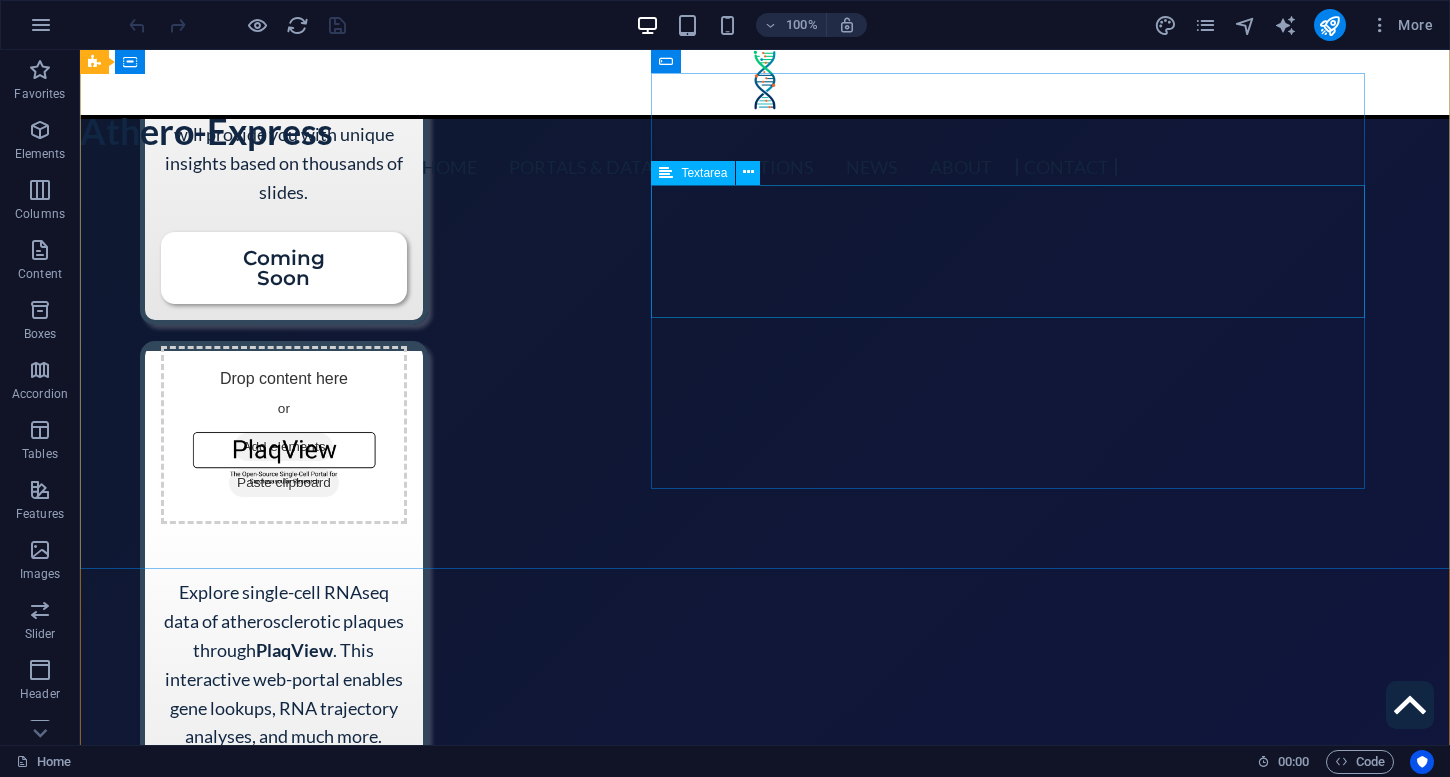scroll, scrollTop: 3656, scrollLeft: 0, axis: vertical 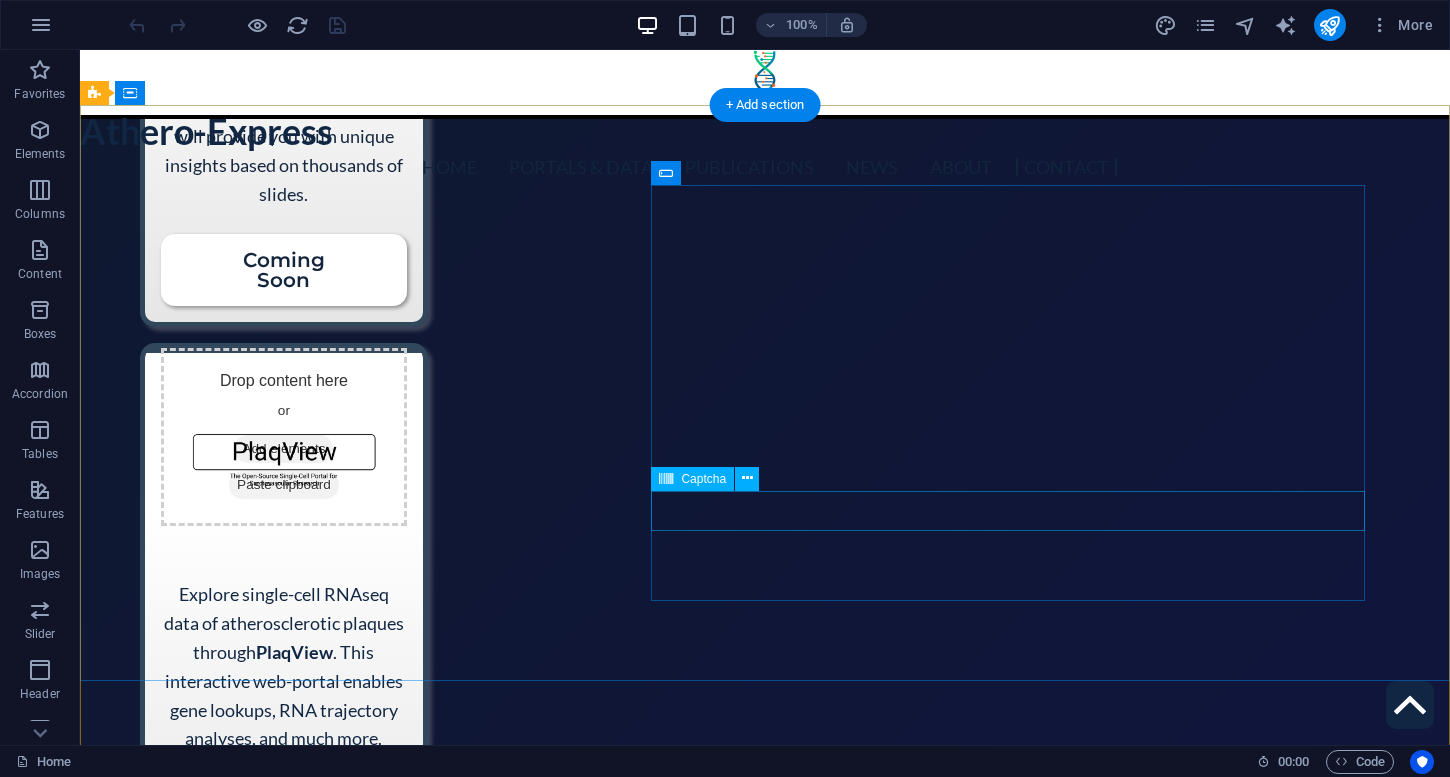 click on "Unreadable? Load new" at bounding box center (680, 4567) 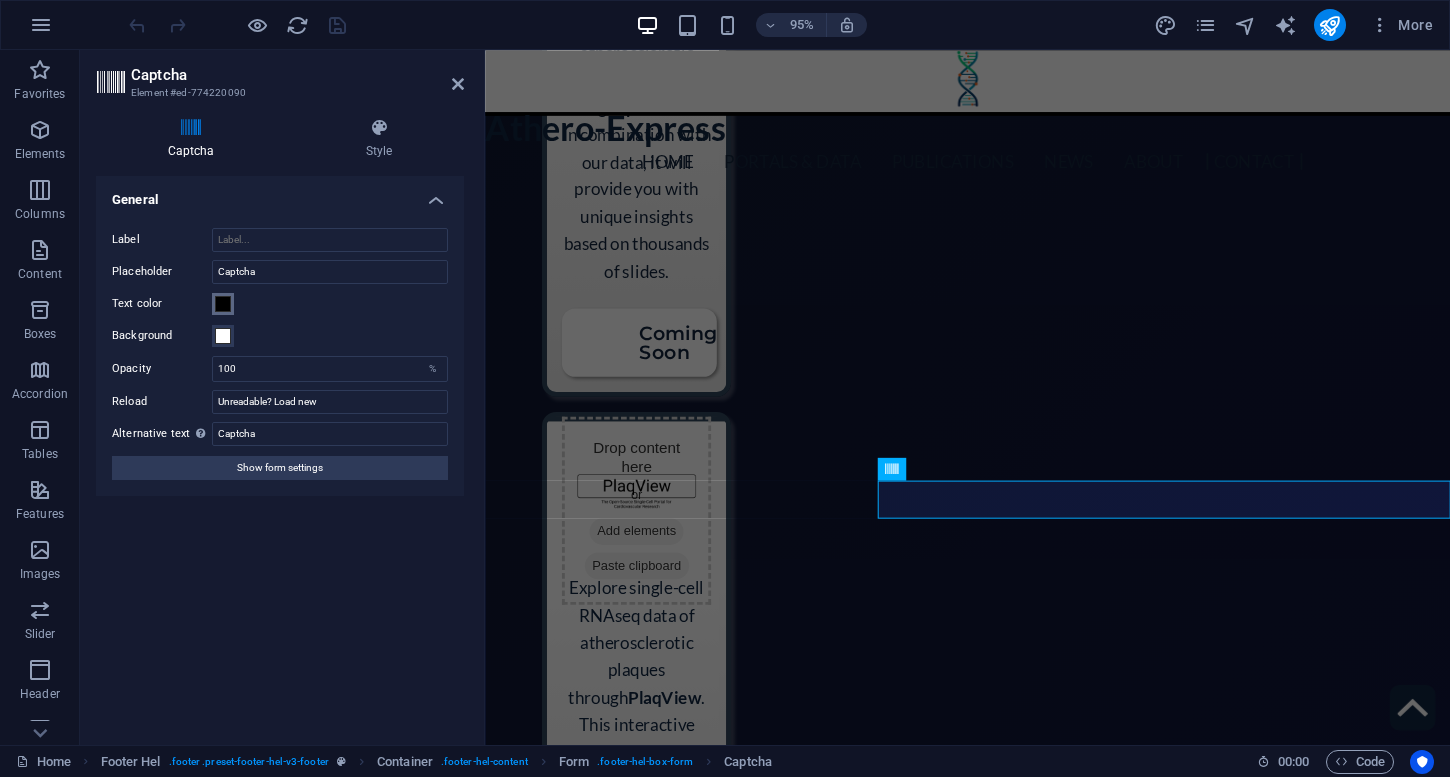 click at bounding box center (223, 304) 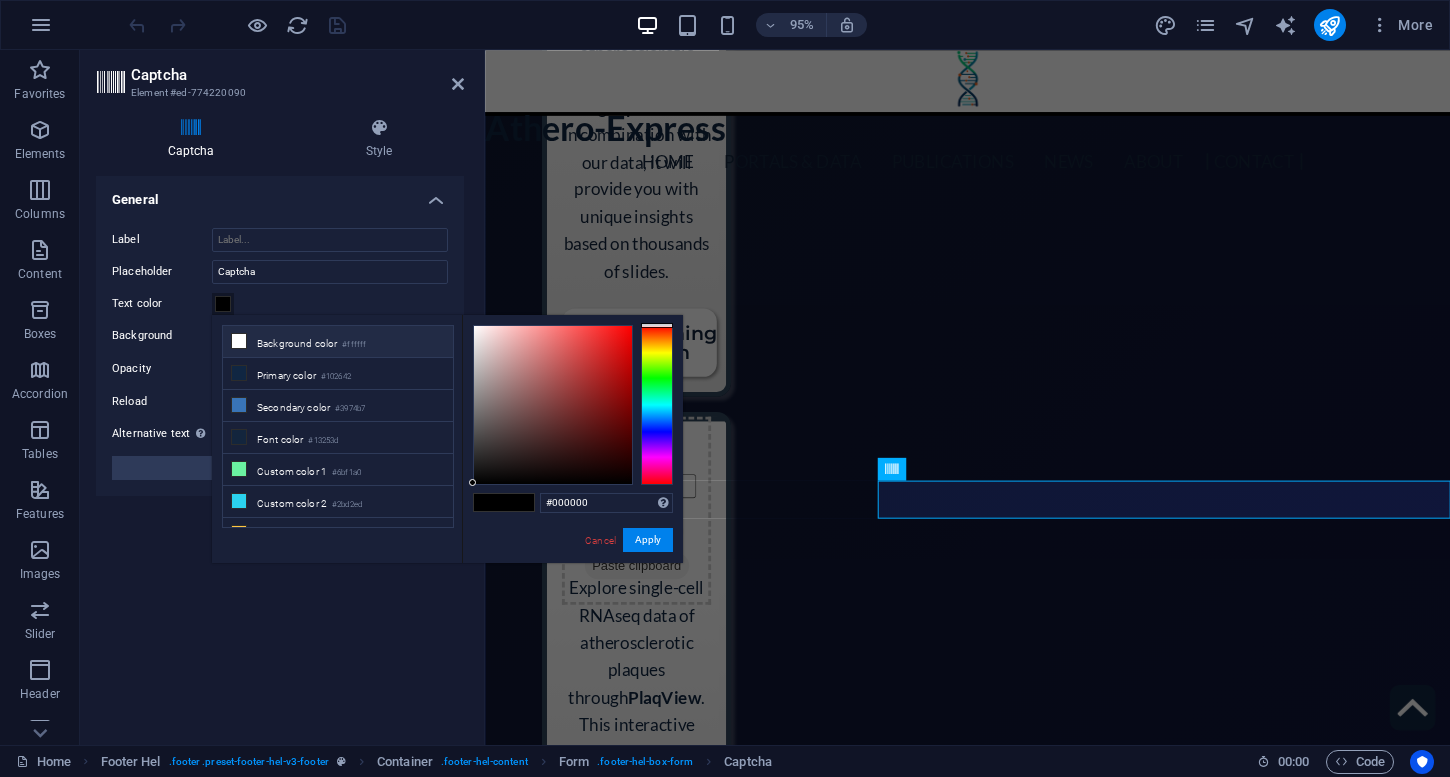 click on "Background color
#ffffff" at bounding box center (338, 342) 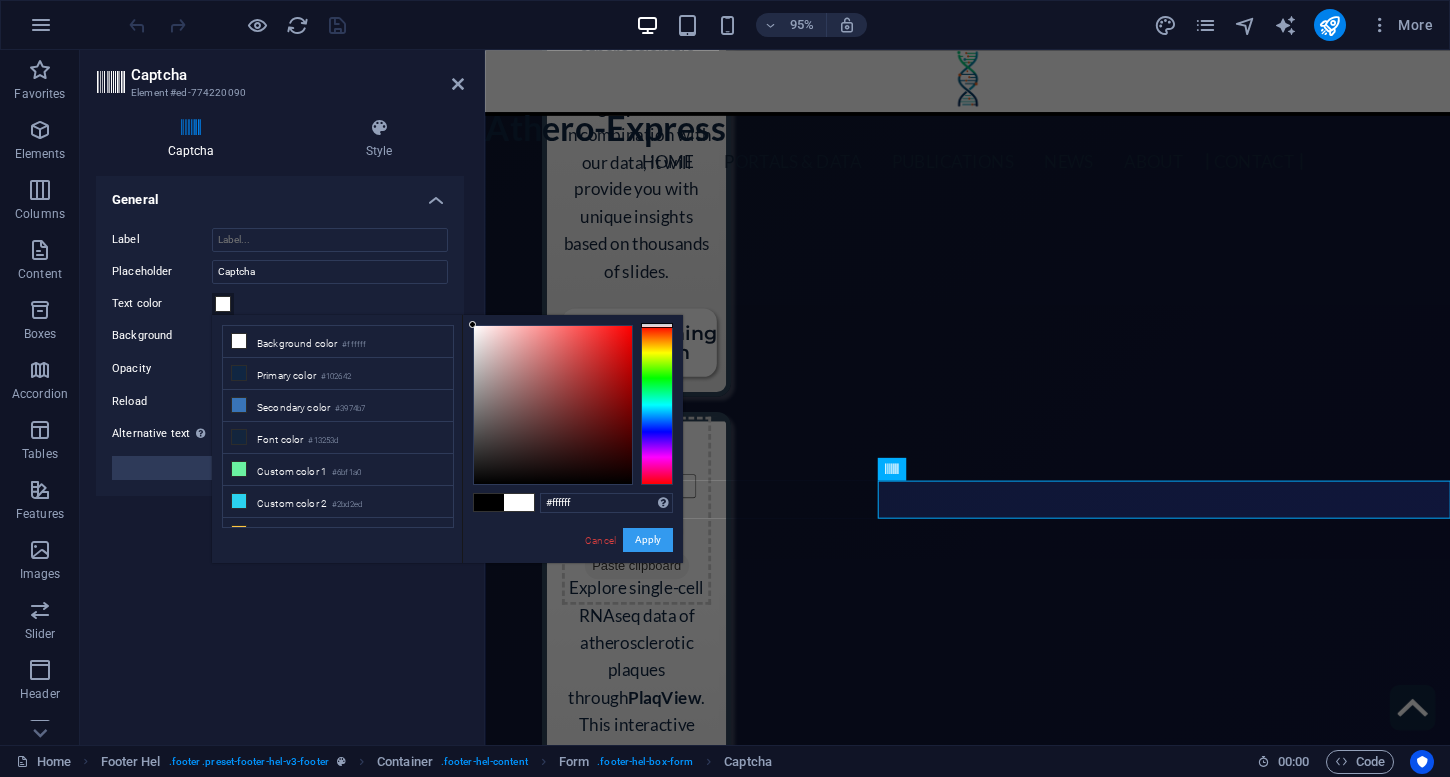 click on "Apply" at bounding box center (648, 540) 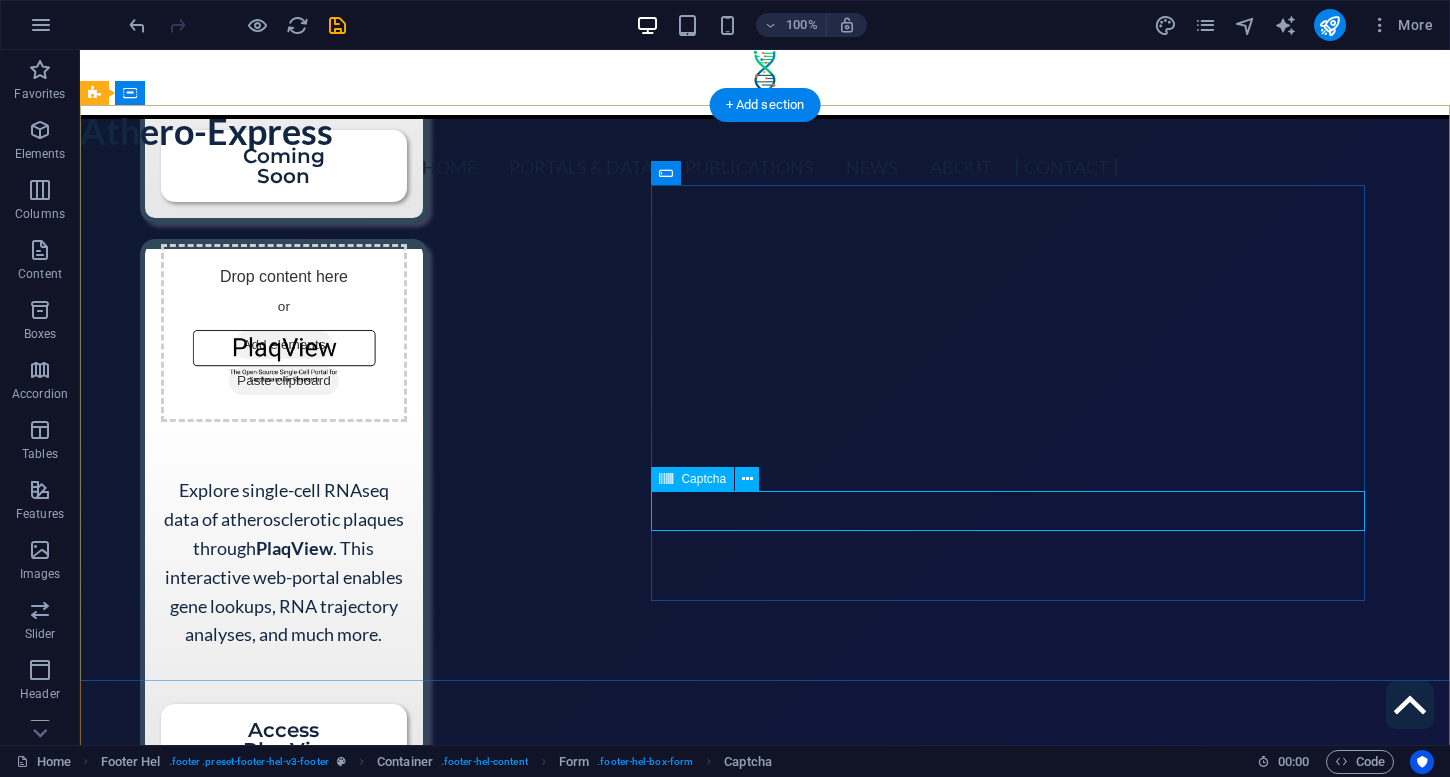scroll, scrollTop: 3655, scrollLeft: 0, axis: vertical 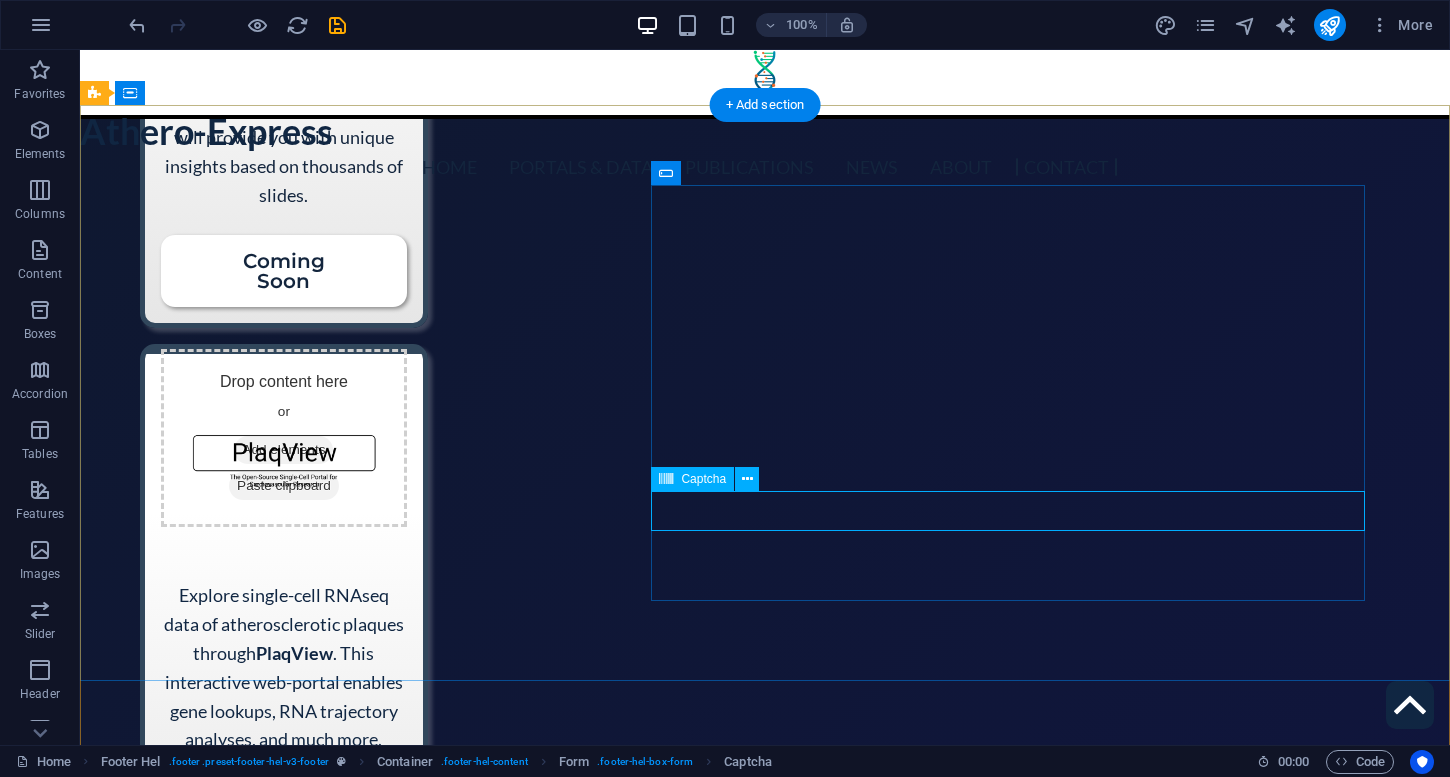 click on "Unreadable? Load new" at bounding box center [680, 4568] 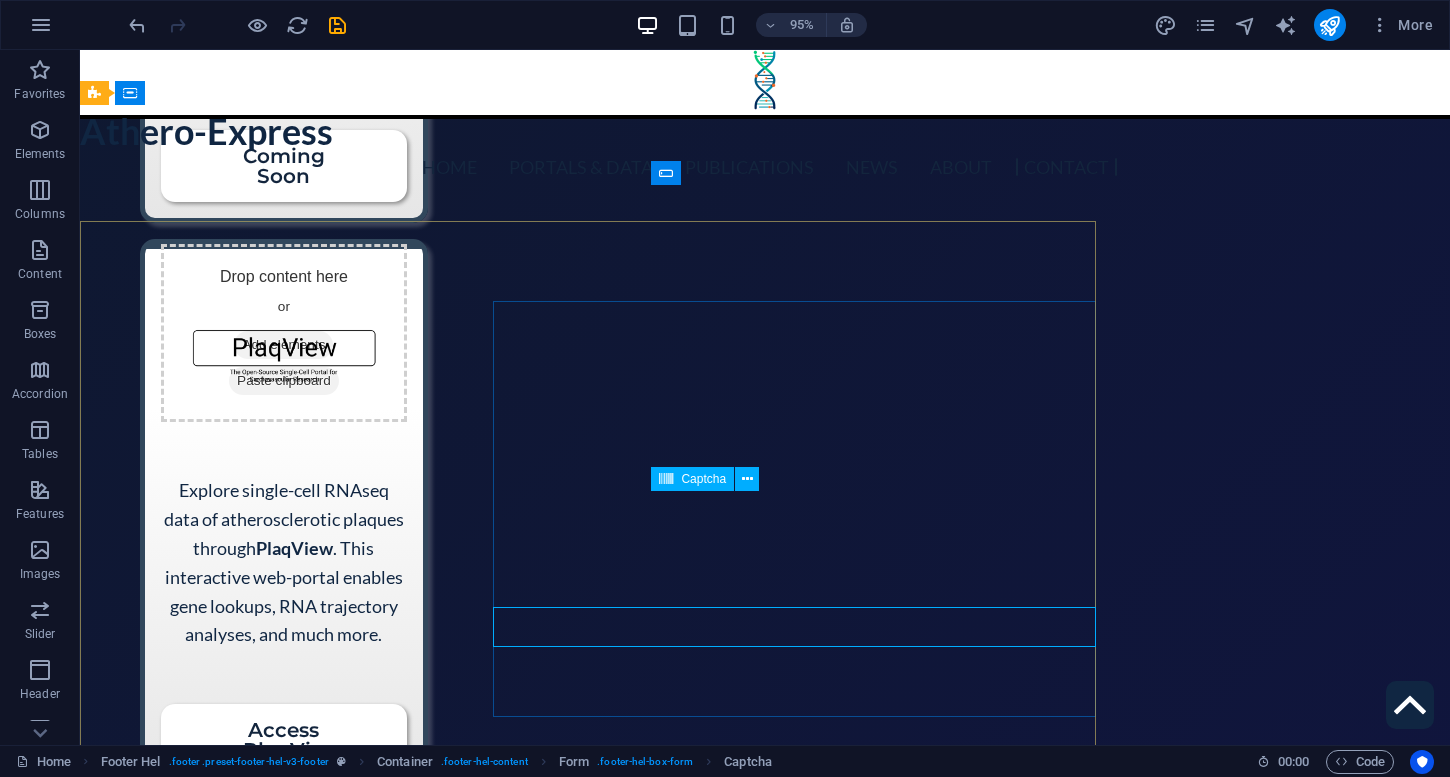 scroll, scrollTop: 3655, scrollLeft: 0, axis: vertical 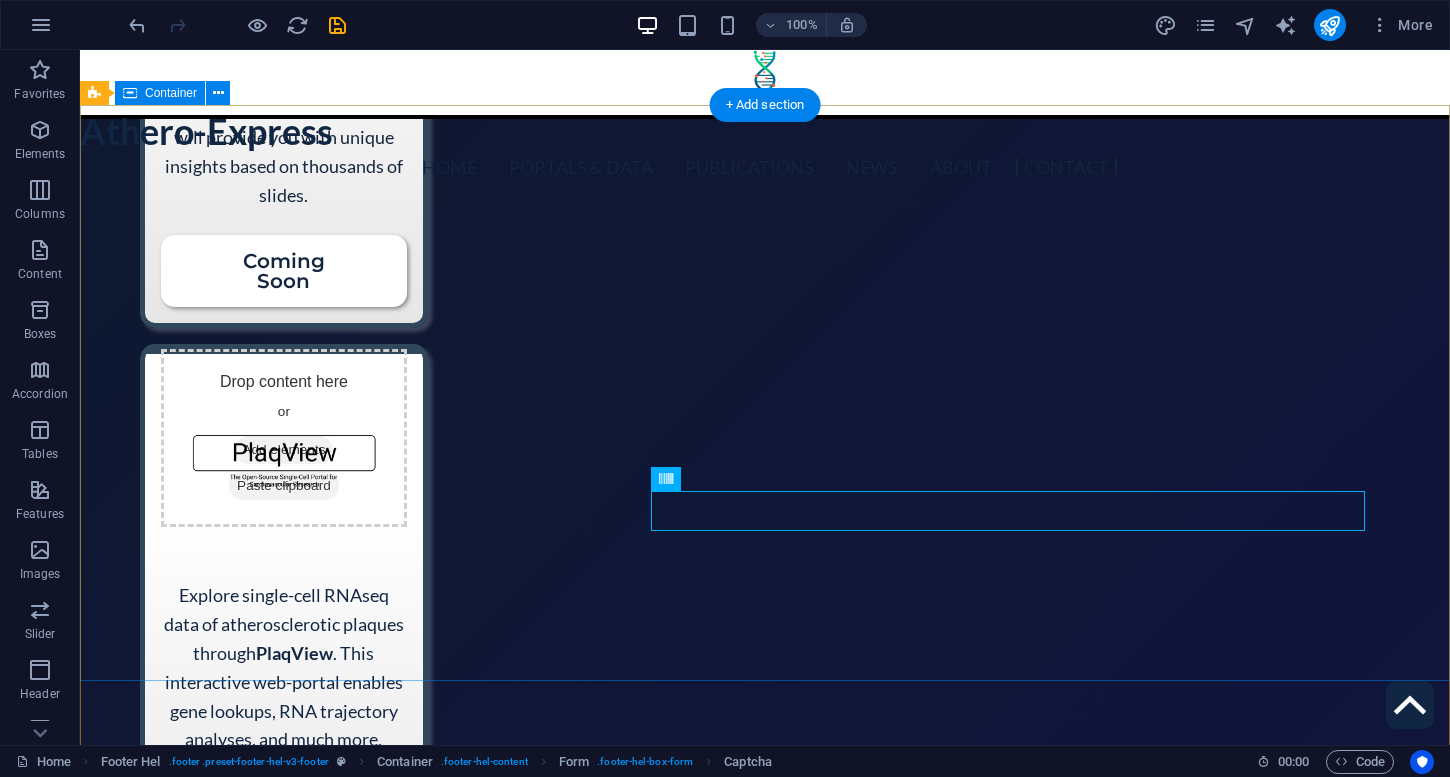 click on "Get in touch Athero-Express Biobank Study [STREET], [POSTAL CODE] [CITY] [COUNTRY] contactus@[EXAMPLE.COM] Copyright | Privacy | Disclaimer | Colofon I have read and understand the privacy policy. Unreadable? Load new Submit" at bounding box center (765, 4254) 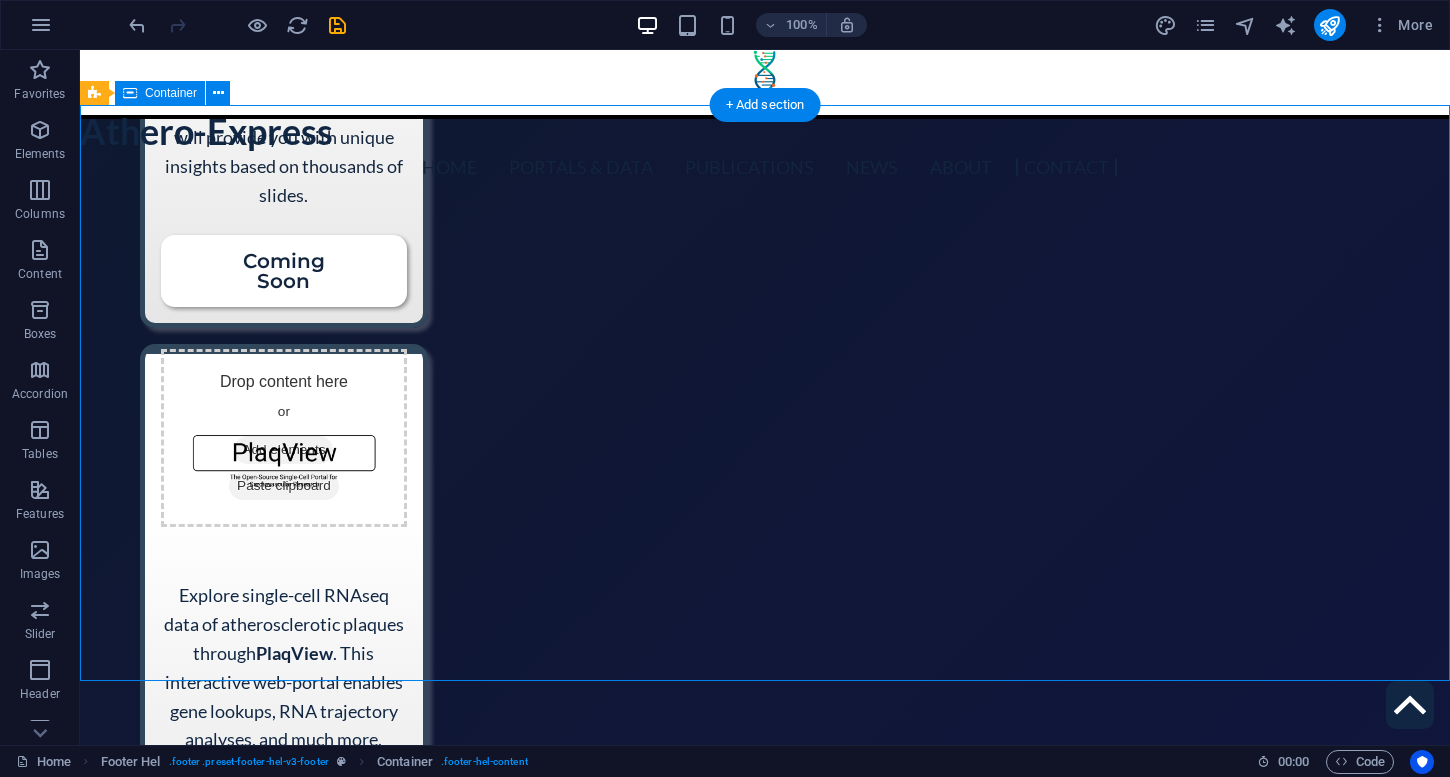 click on "Get in touch Athero-Express Biobank Study [STREET], [POSTAL CODE] [CITY] [COUNTRY] contactus@[EXAMPLE.COM] Copyright | Privacy | Disclaimer | Colofon I have read and understand the privacy policy. Unreadable? Load new Submit" at bounding box center [765, 4254] 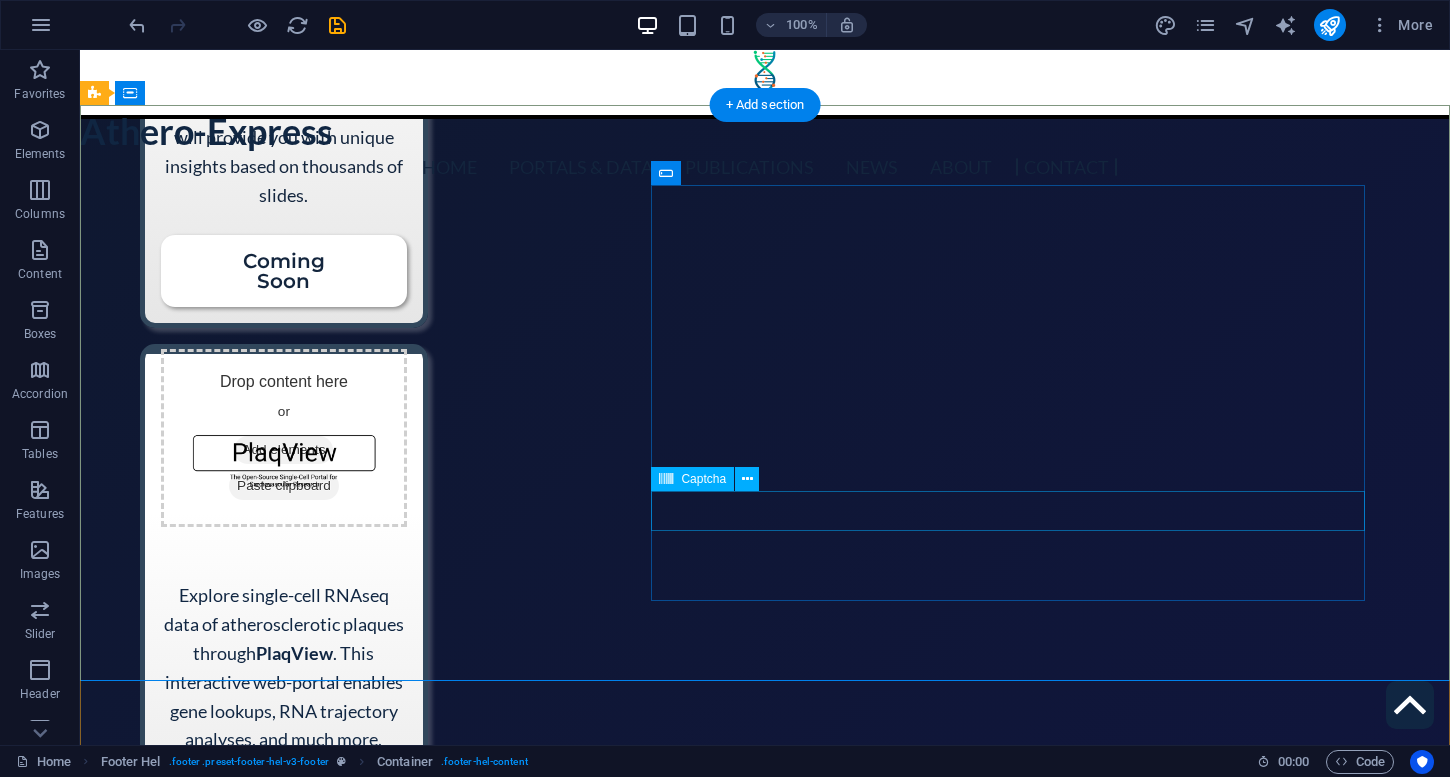 click on "Unreadable? Load new" at bounding box center [680, 4568] 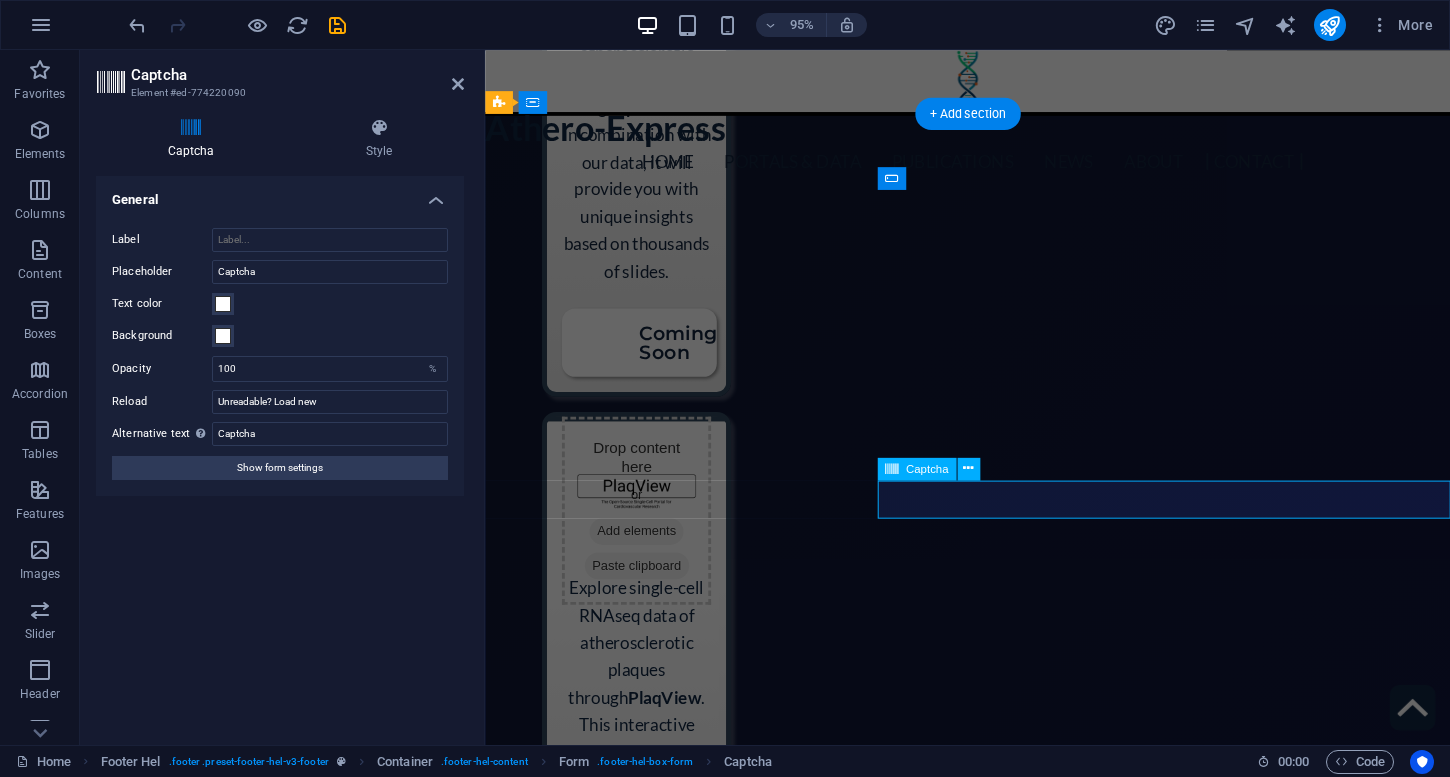 click at bounding box center (675, 4770) 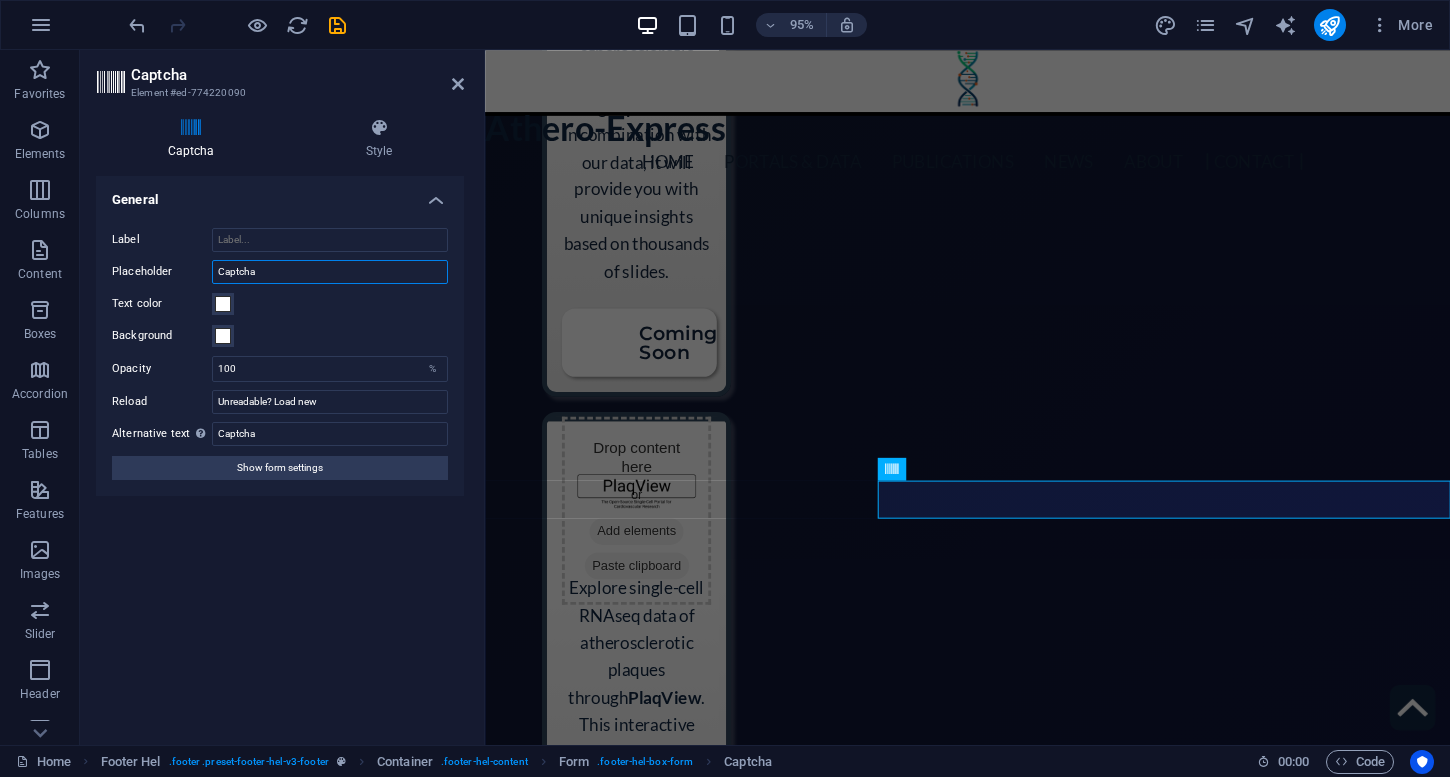 click on "Captcha" at bounding box center [330, 272] 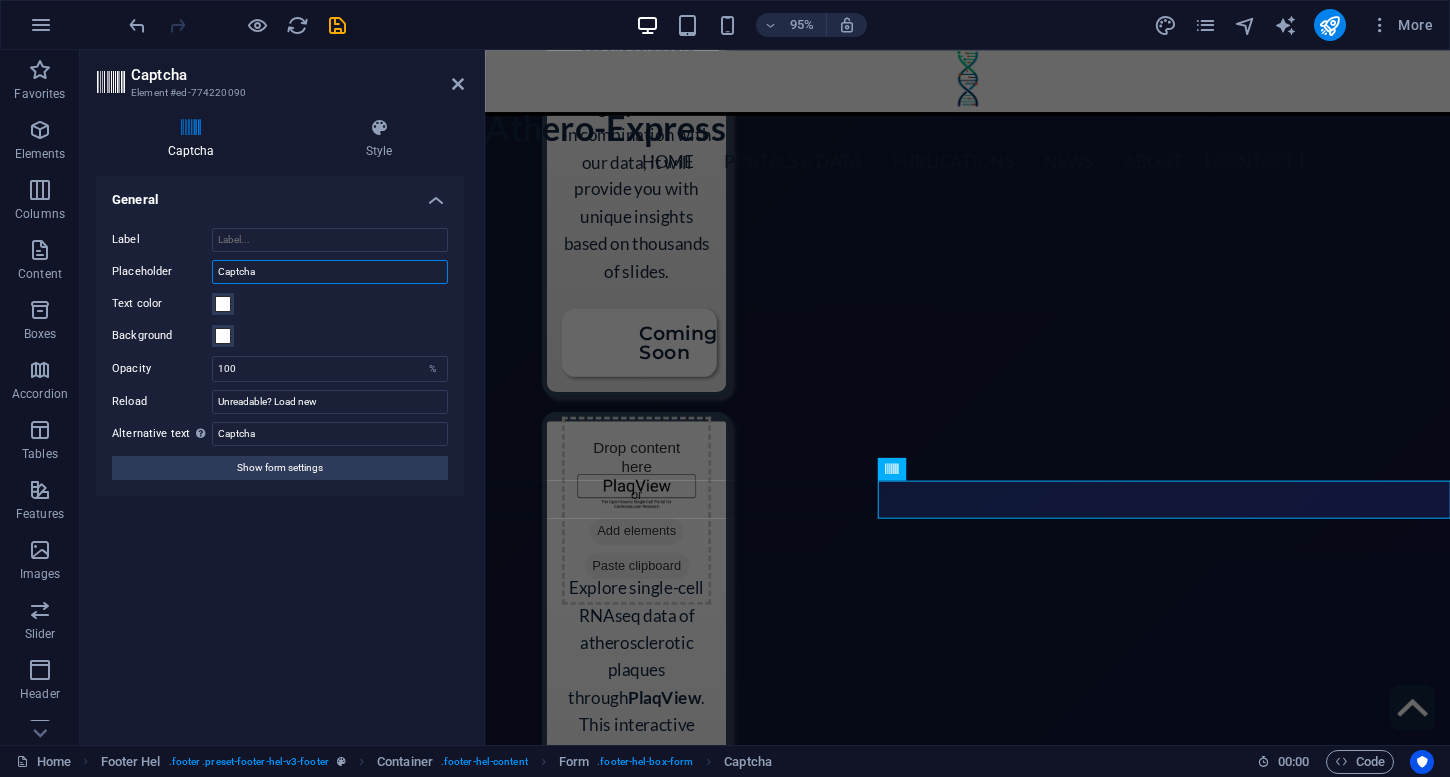 type on "Captcha" 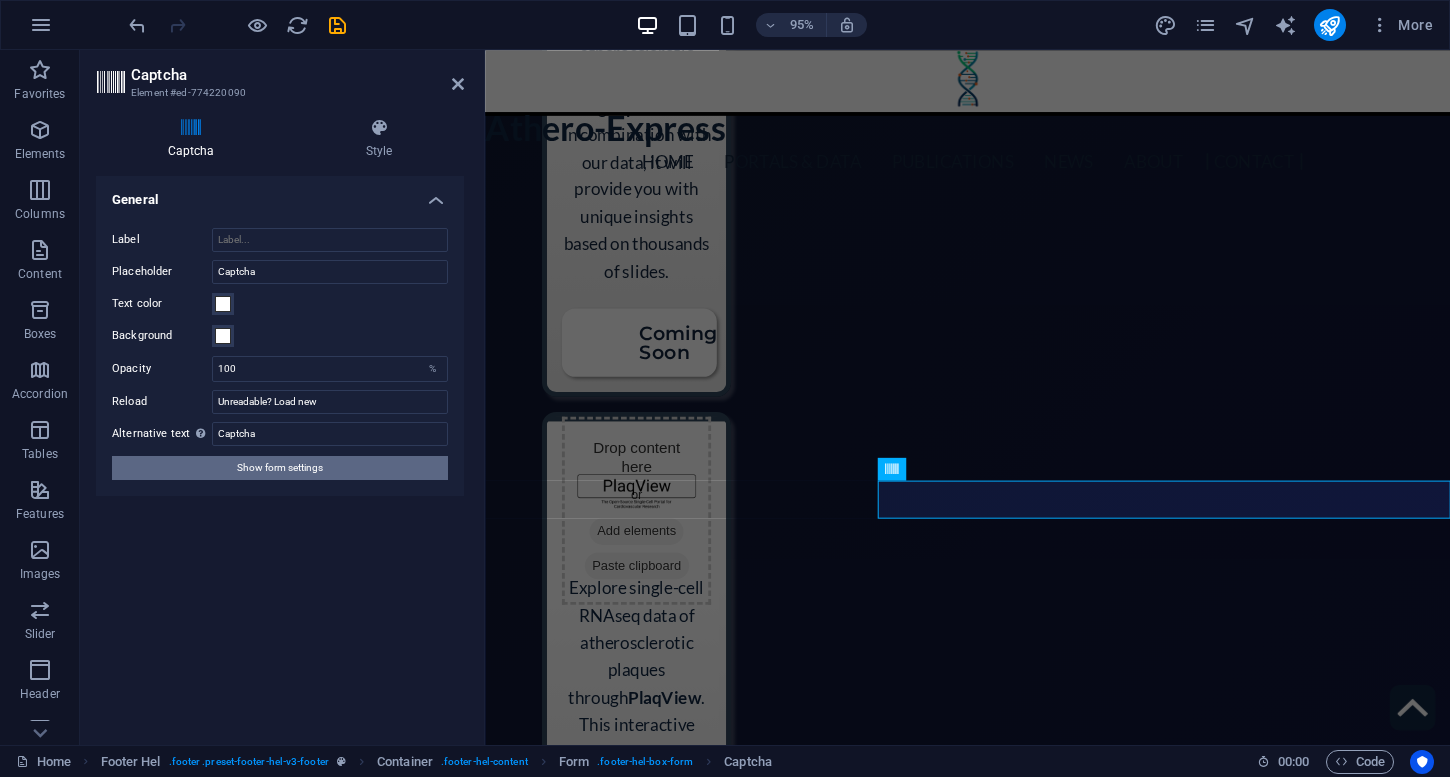 click on "Show form settings" at bounding box center [280, 468] 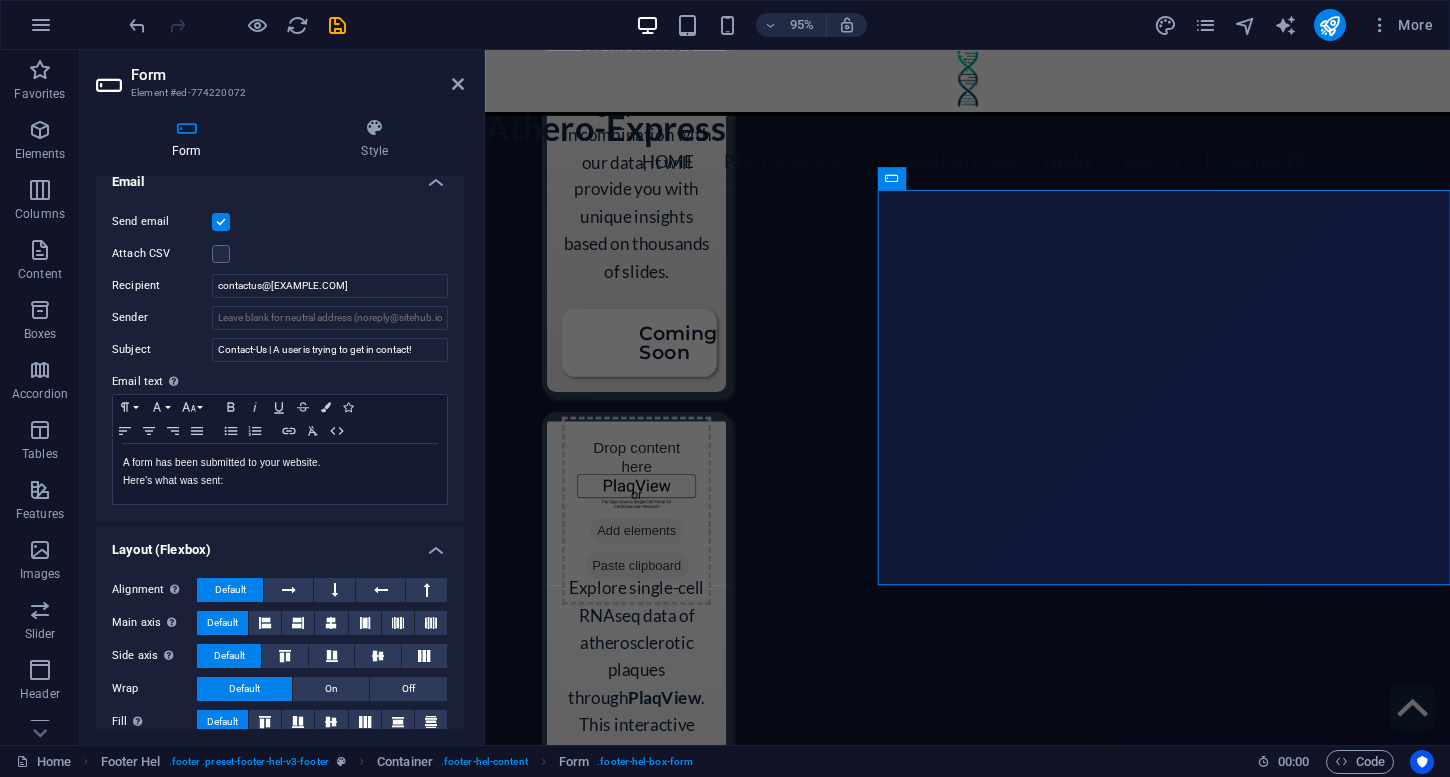 scroll, scrollTop: 551, scrollLeft: 0, axis: vertical 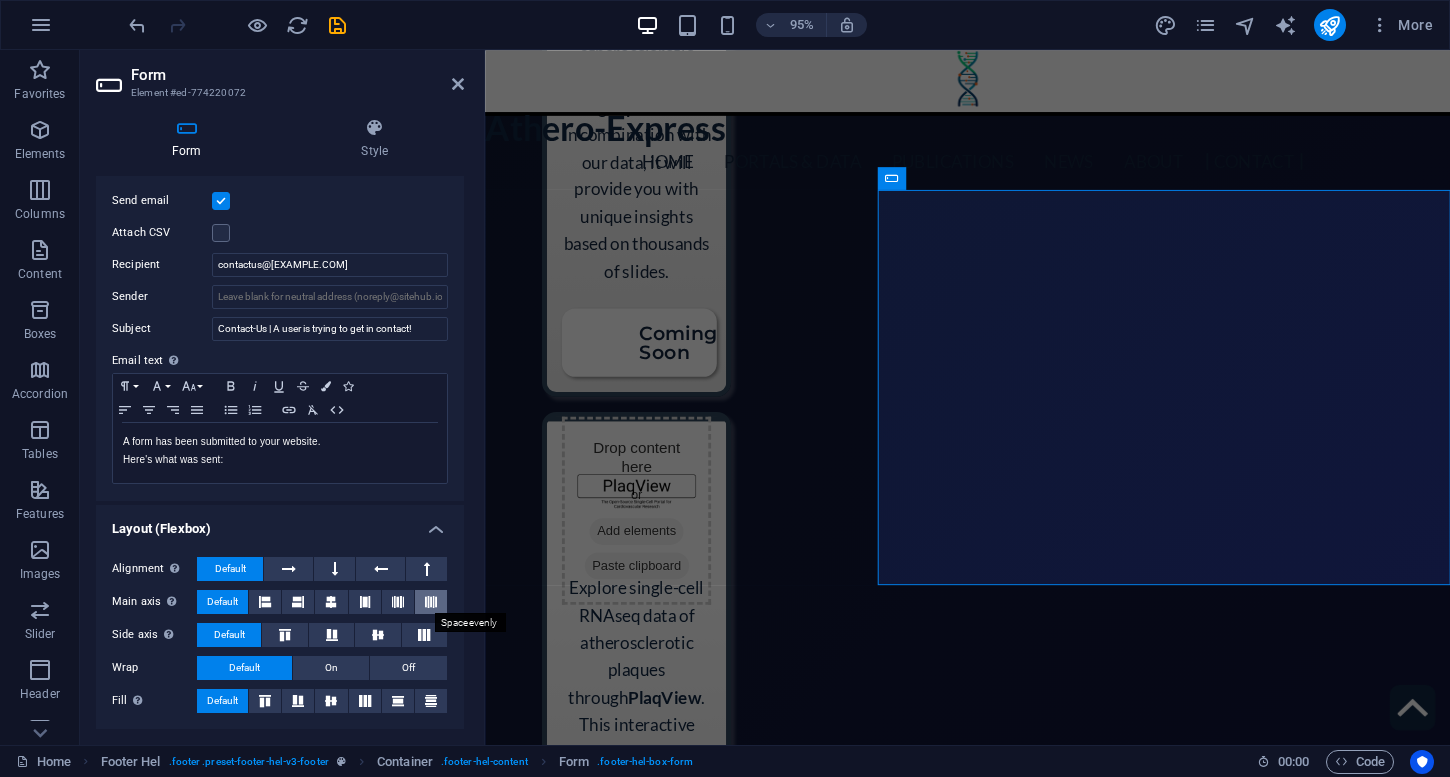 click at bounding box center (431, 602) 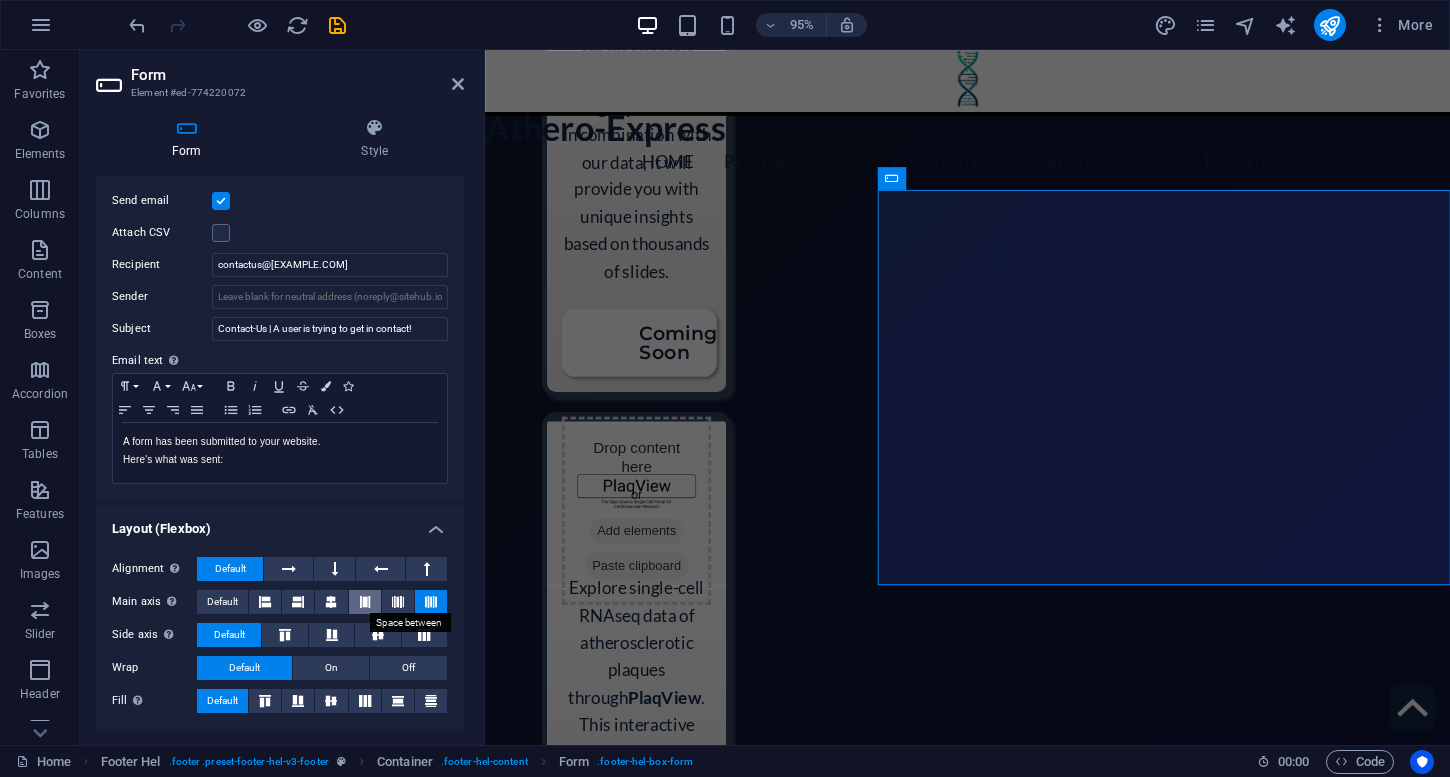 click at bounding box center [365, 602] 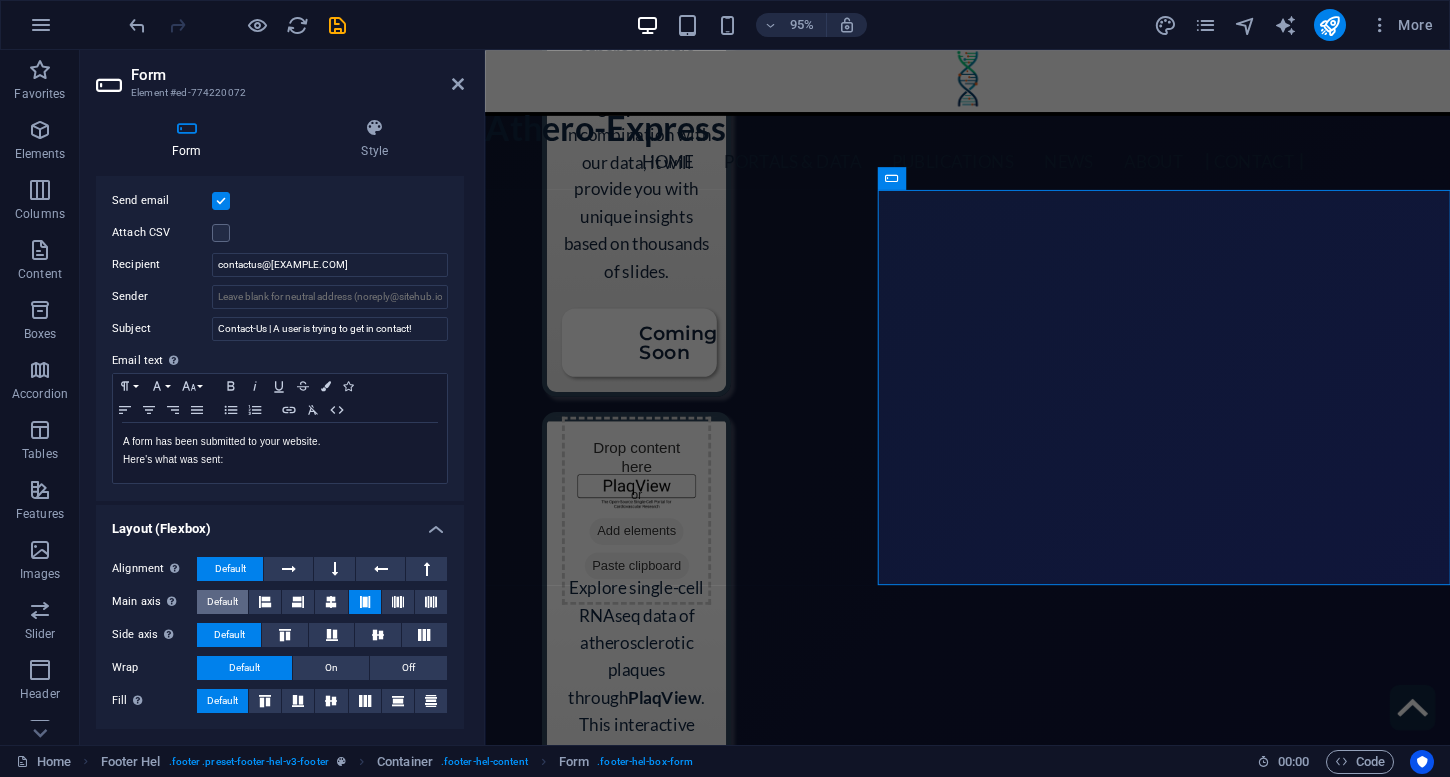 click on "Default" at bounding box center (222, 602) 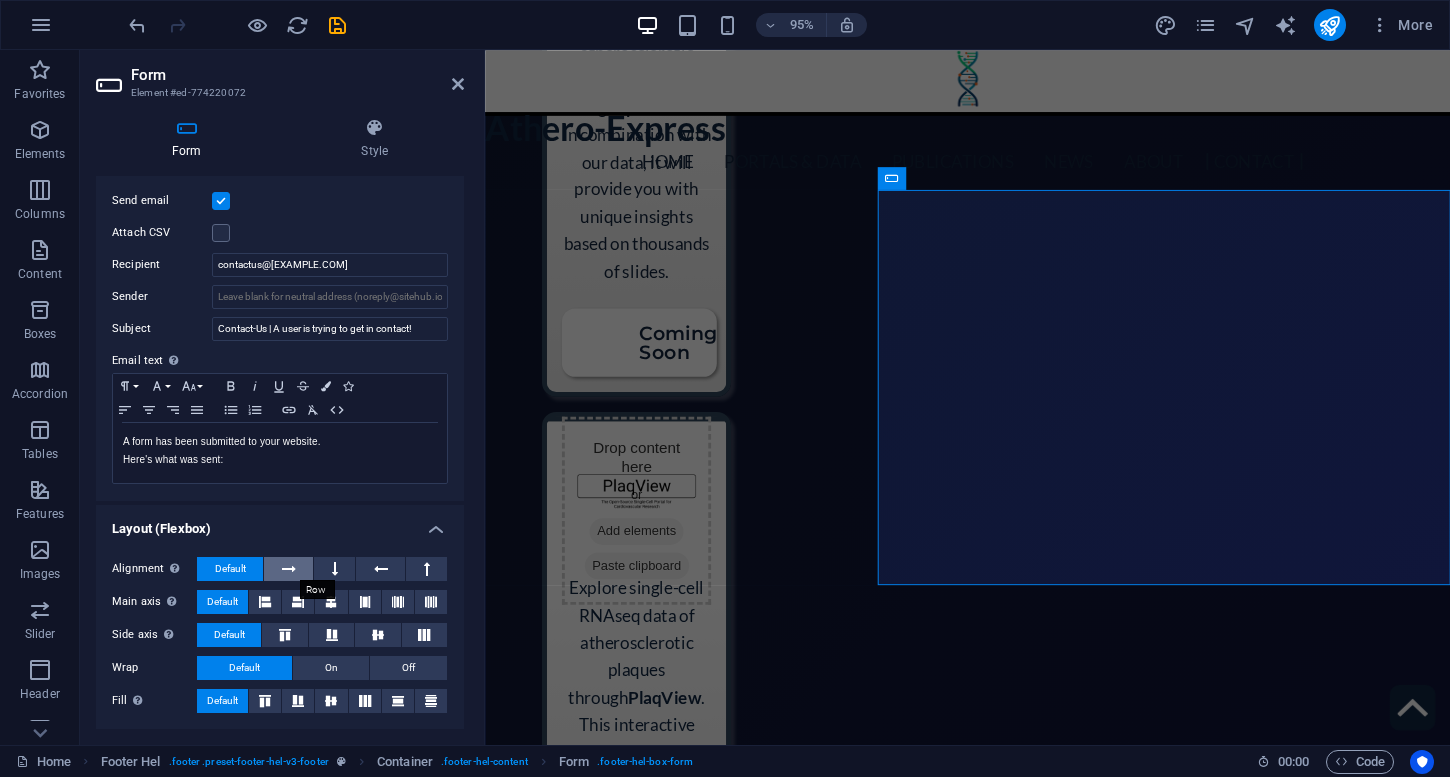 click at bounding box center (289, 569) 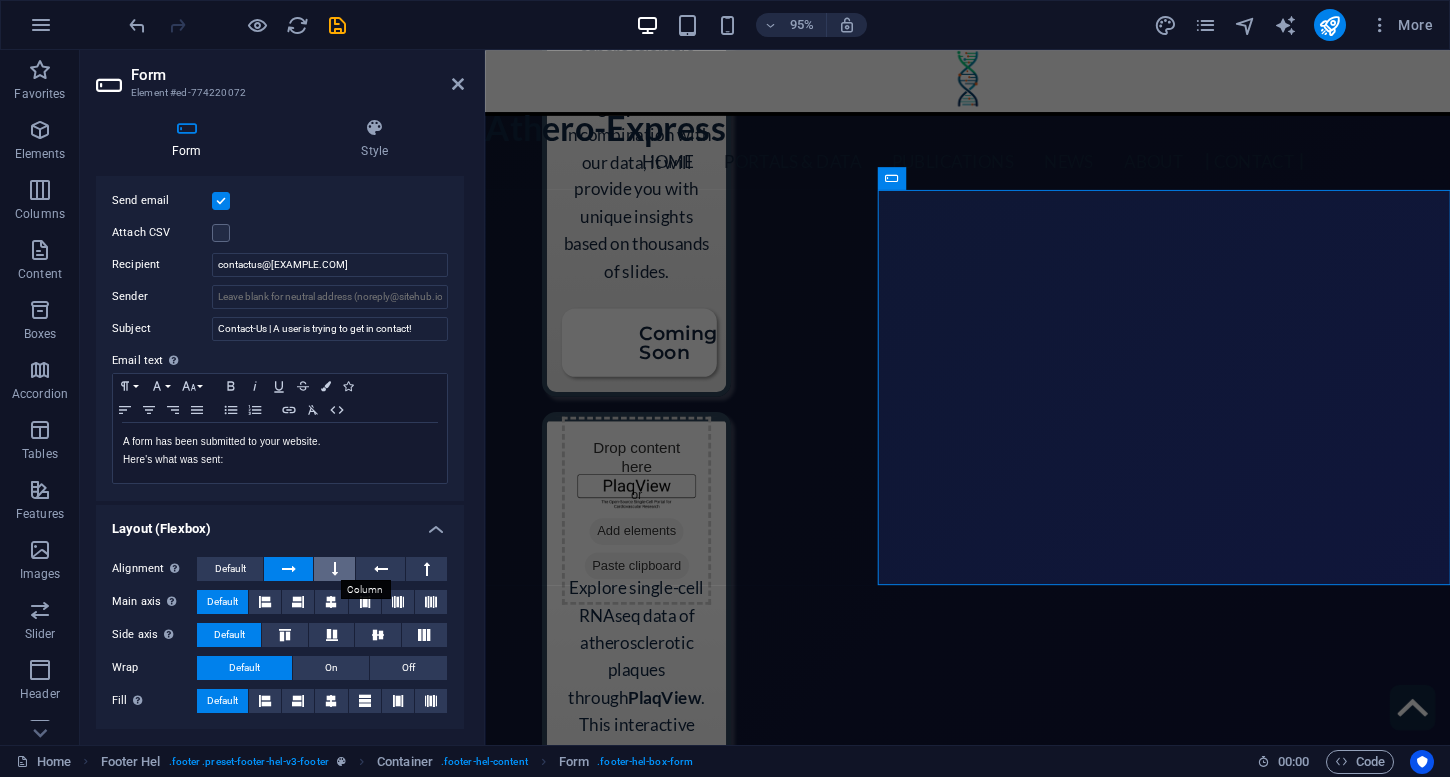 click at bounding box center [334, 569] 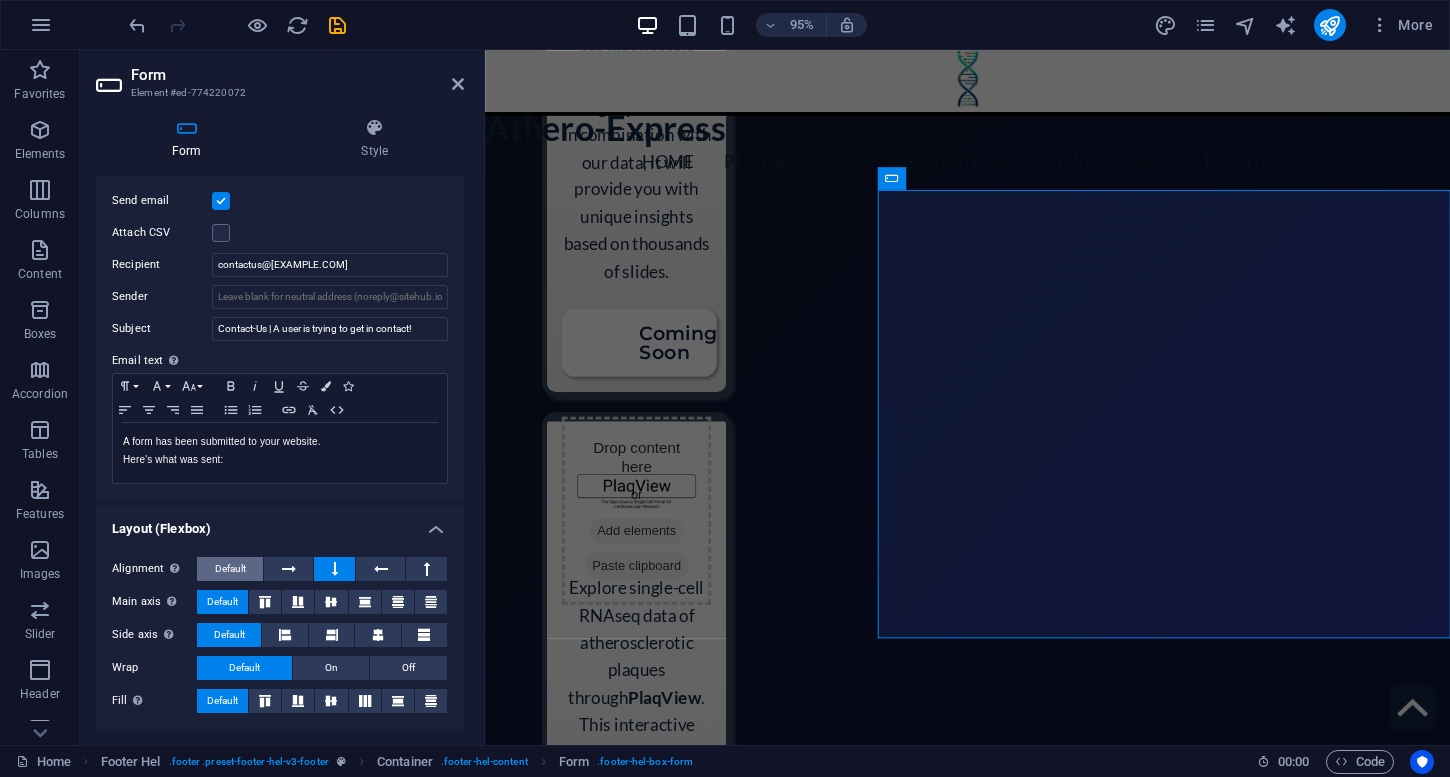 click on "Default" at bounding box center (230, 569) 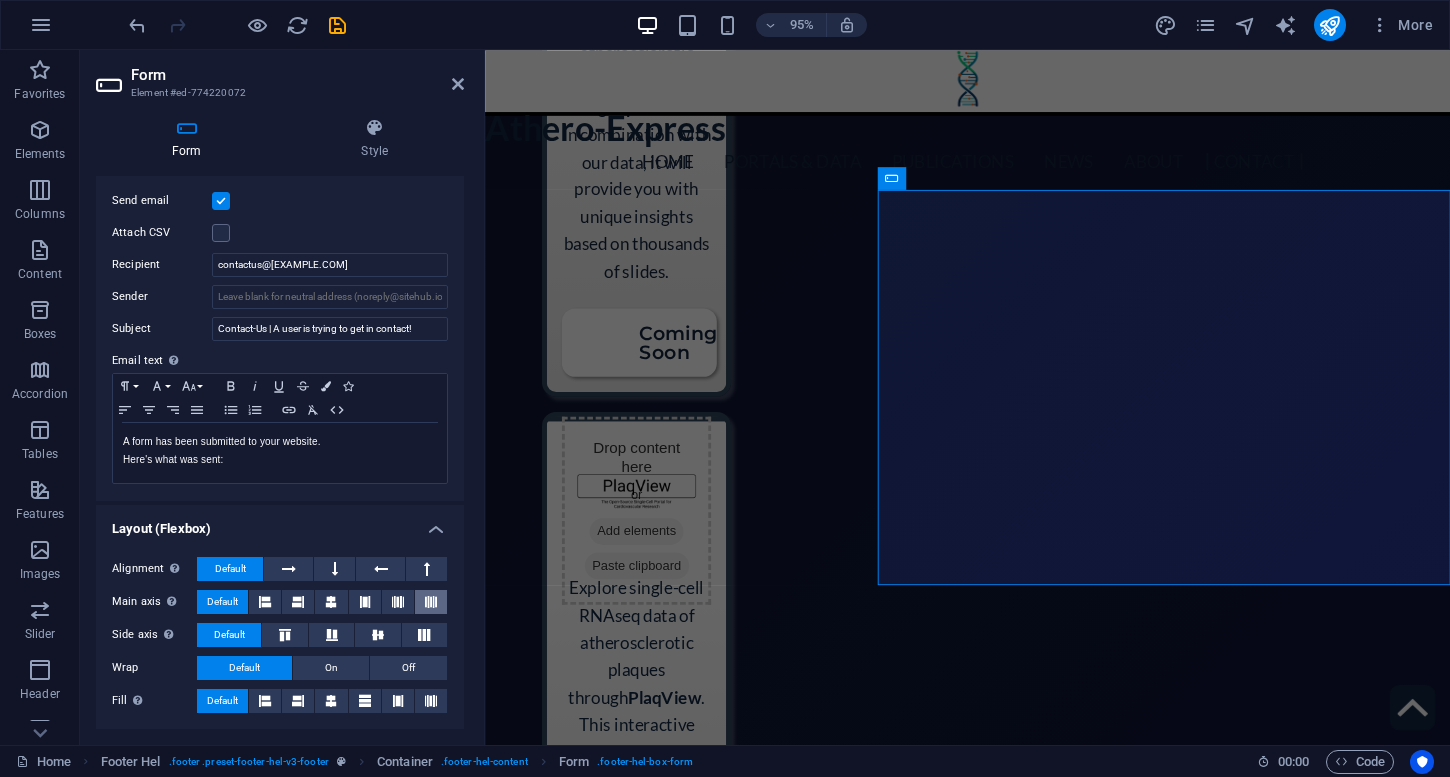 click at bounding box center (431, 602) 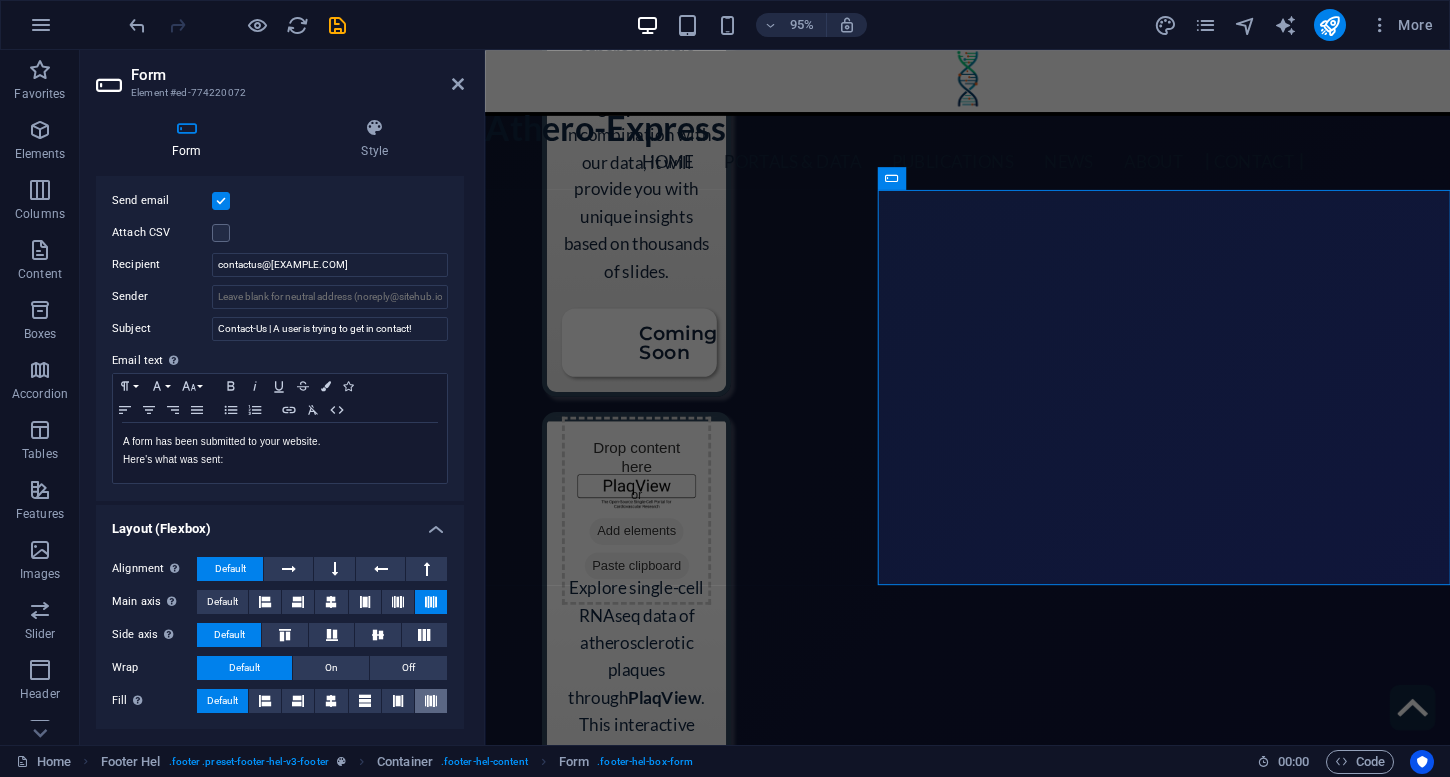 click at bounding box center (431, 701) 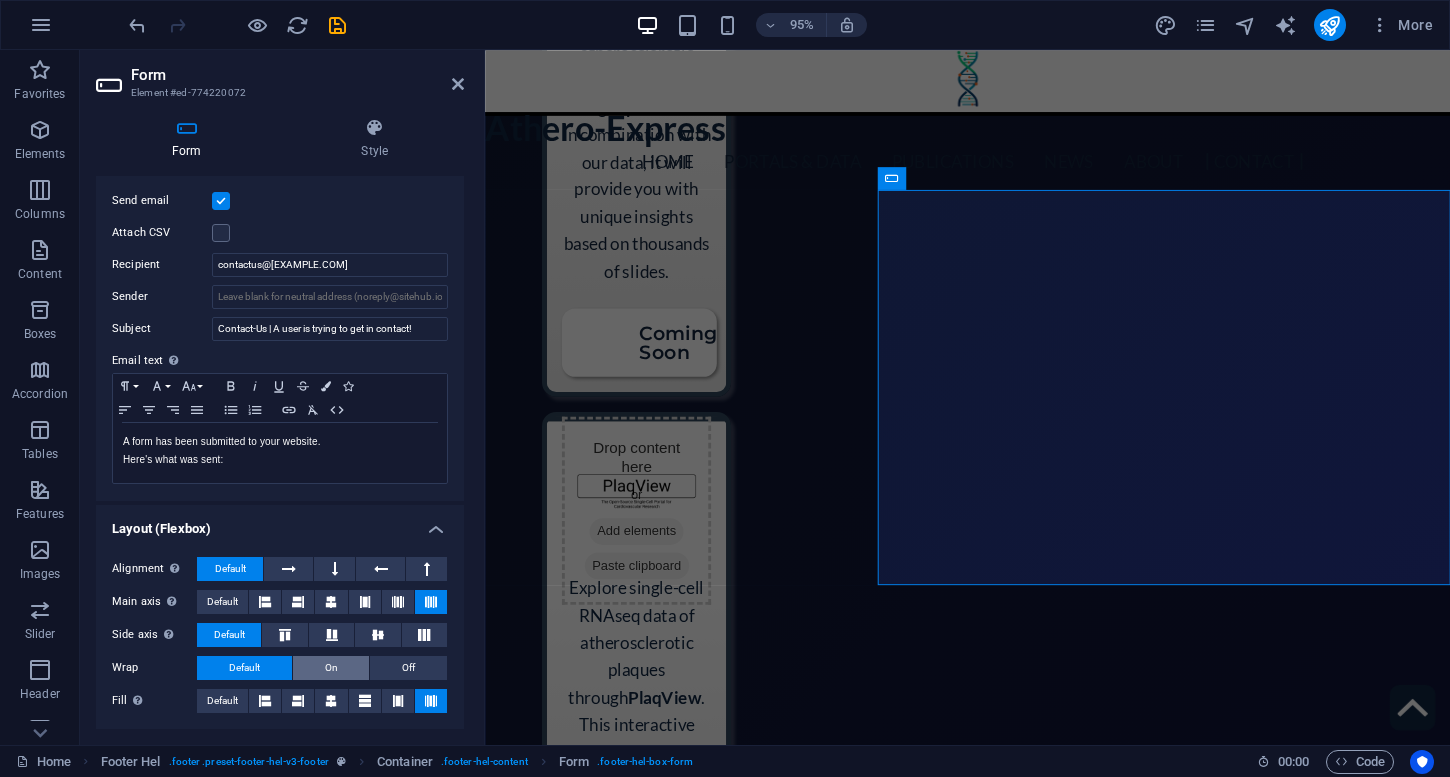 click on "On" at bounding box center (331, 668) 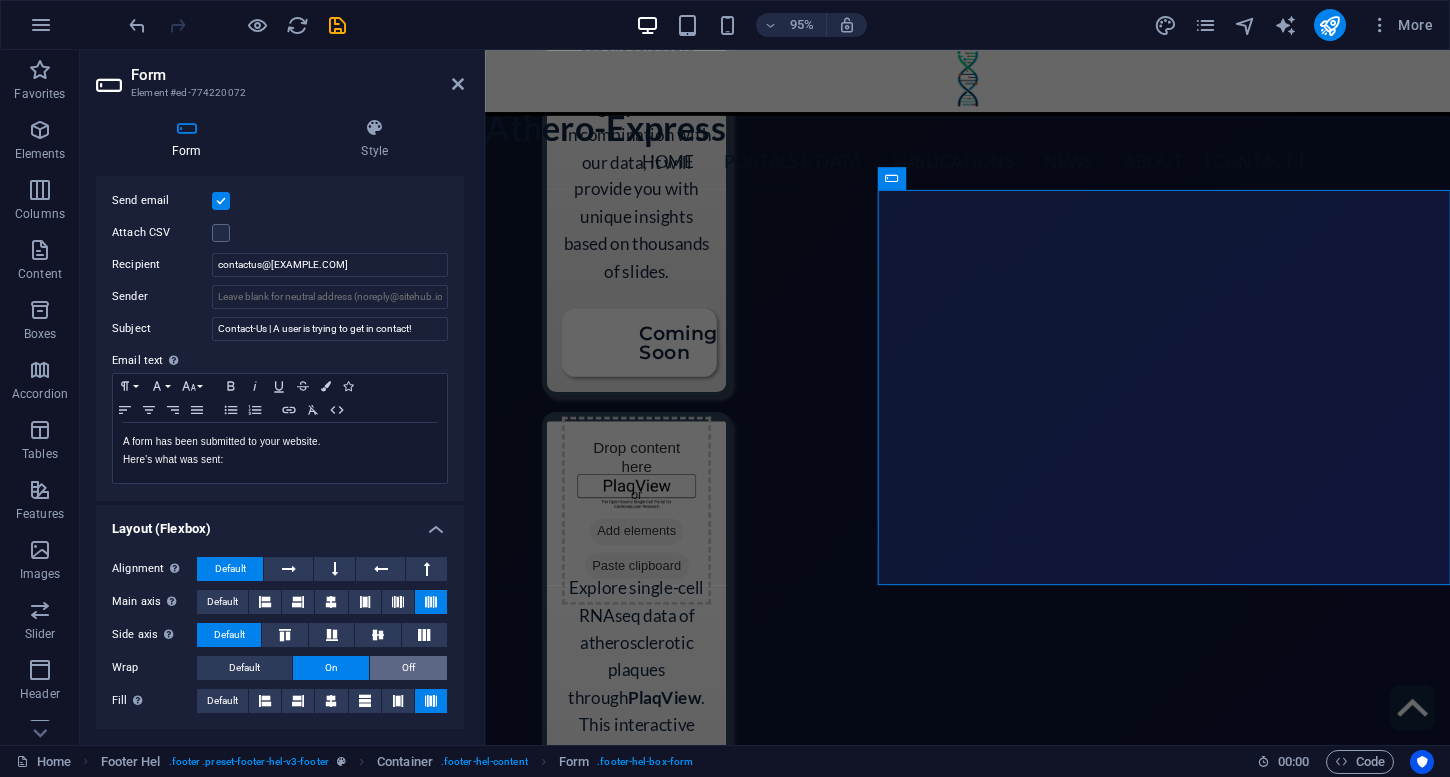 click on "Off" at bounding box center (408, 668) 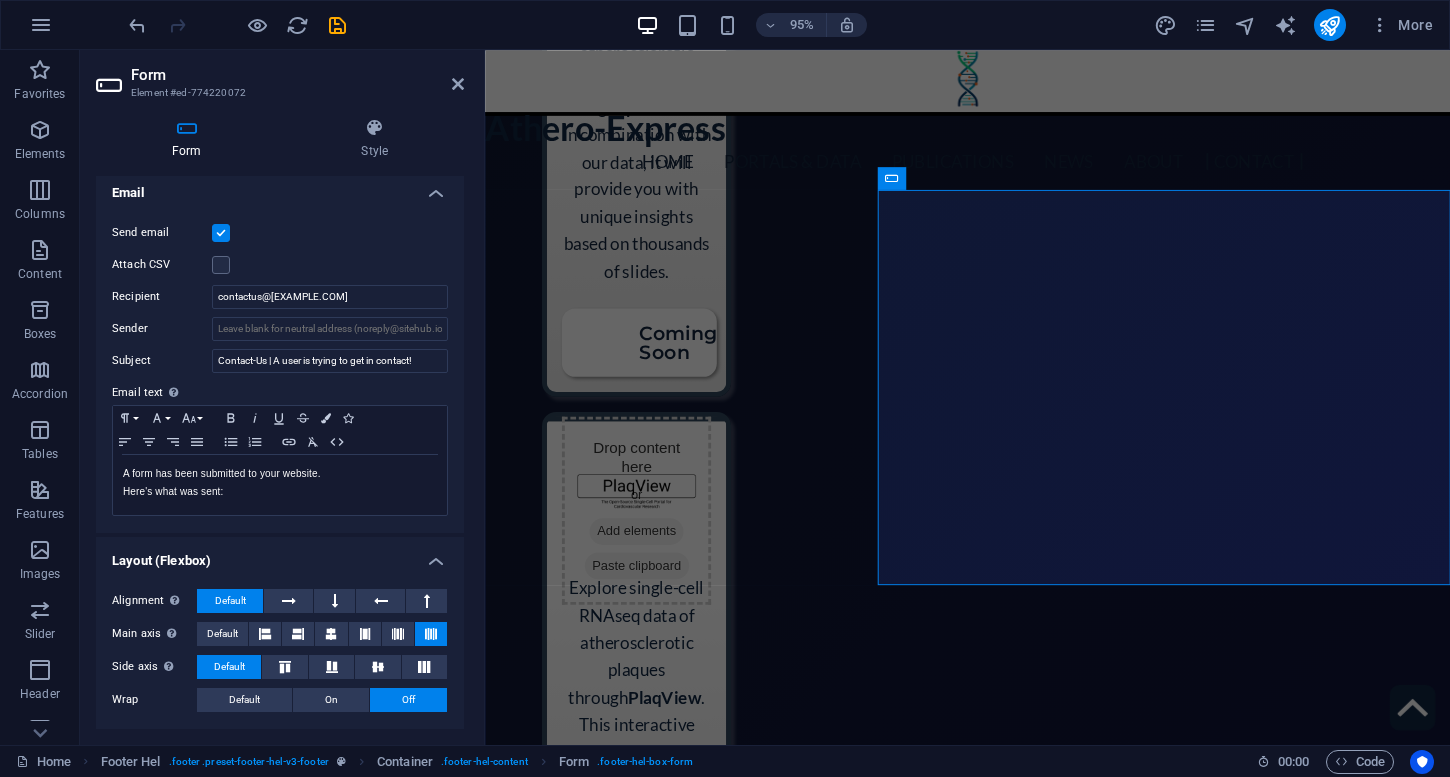 scroll, scrollTop: 518, scrollLeft: 0, axis: vertical 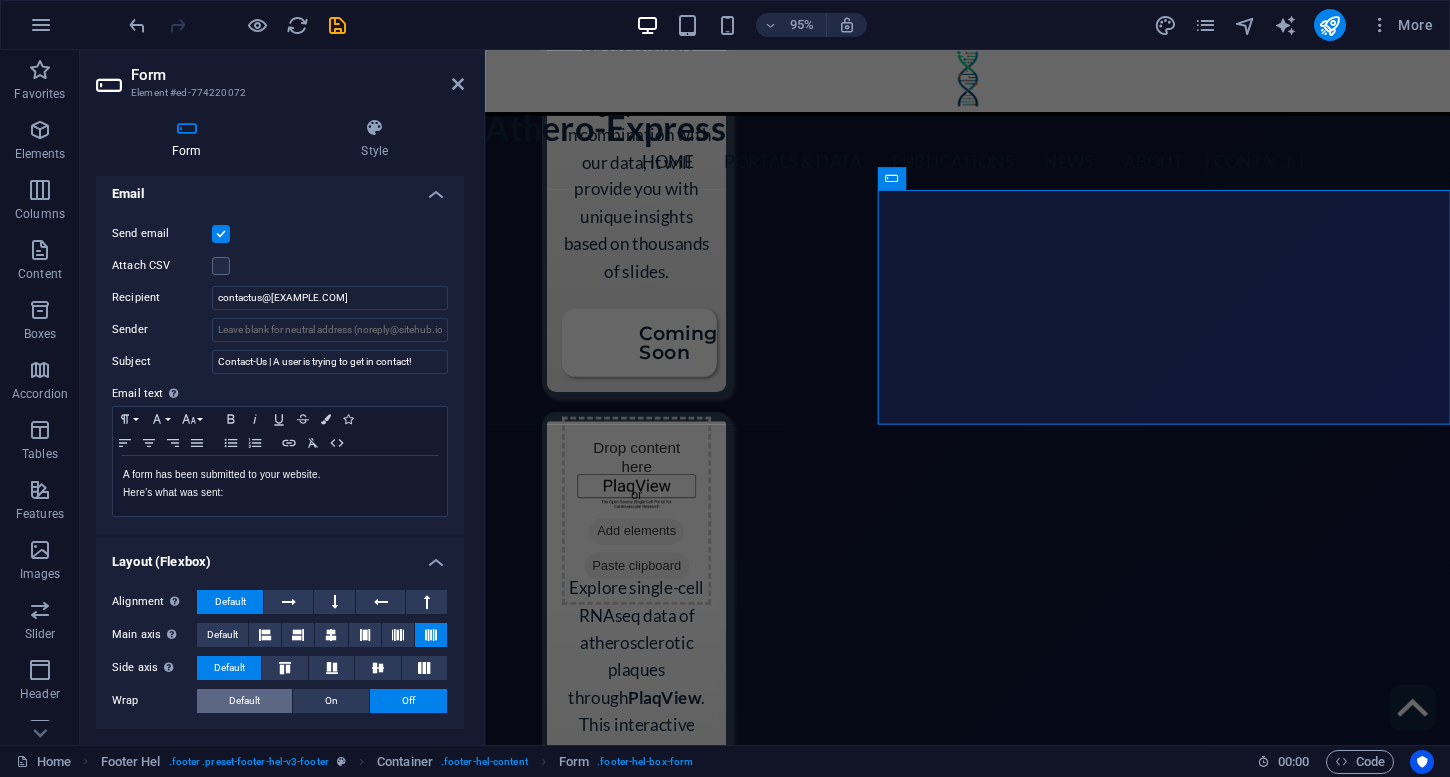 click on "Default" at bounding box center [244, 701] 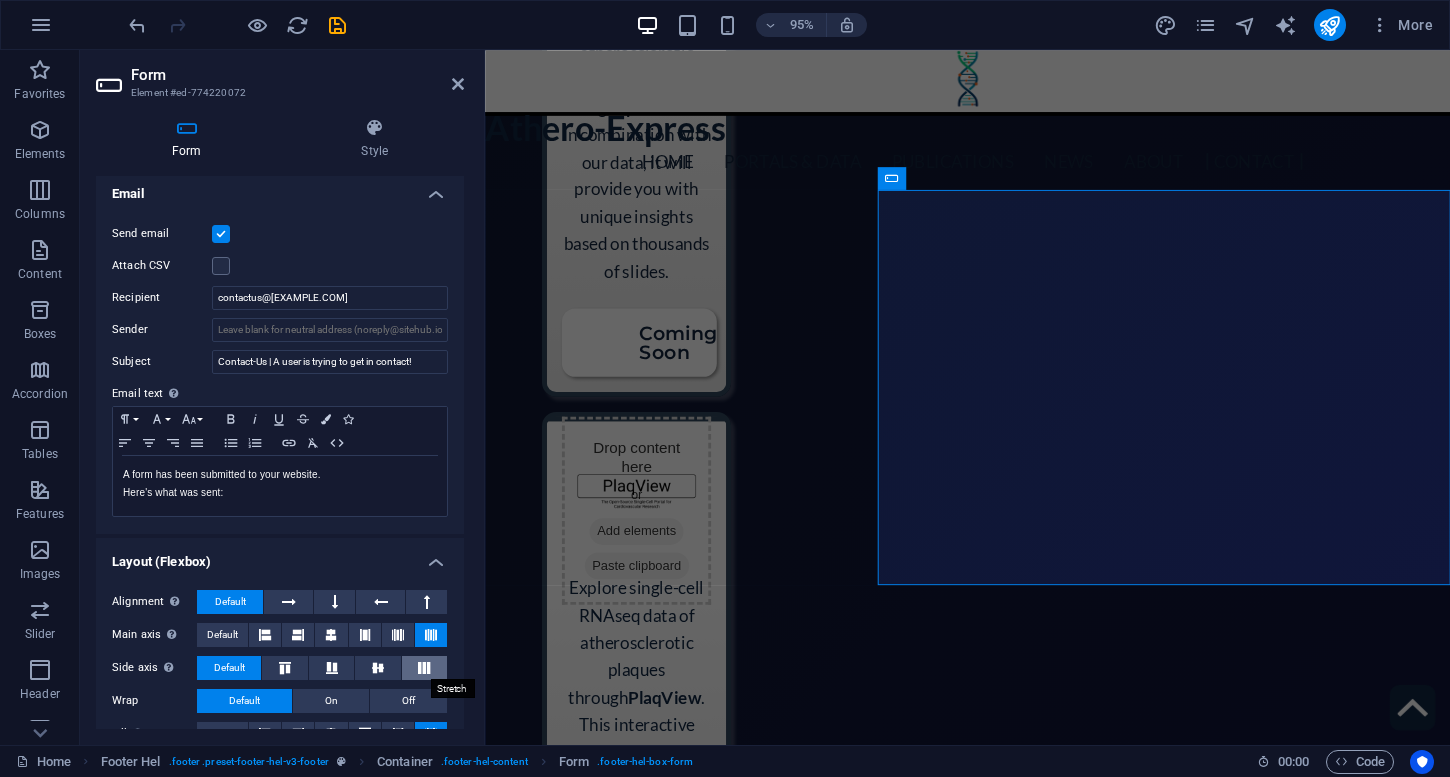 click at bounding box center (424, 668) 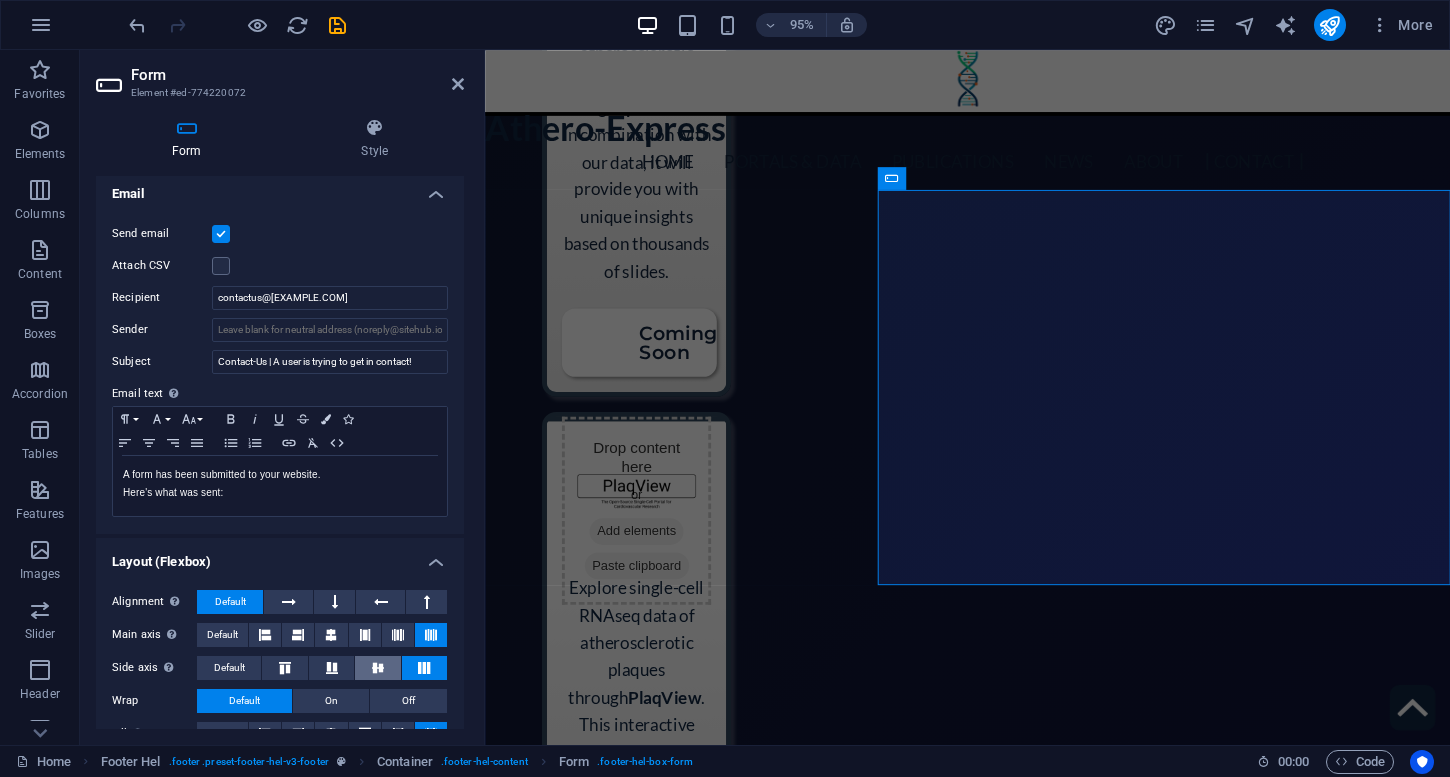click at bounding box center [378, 668] 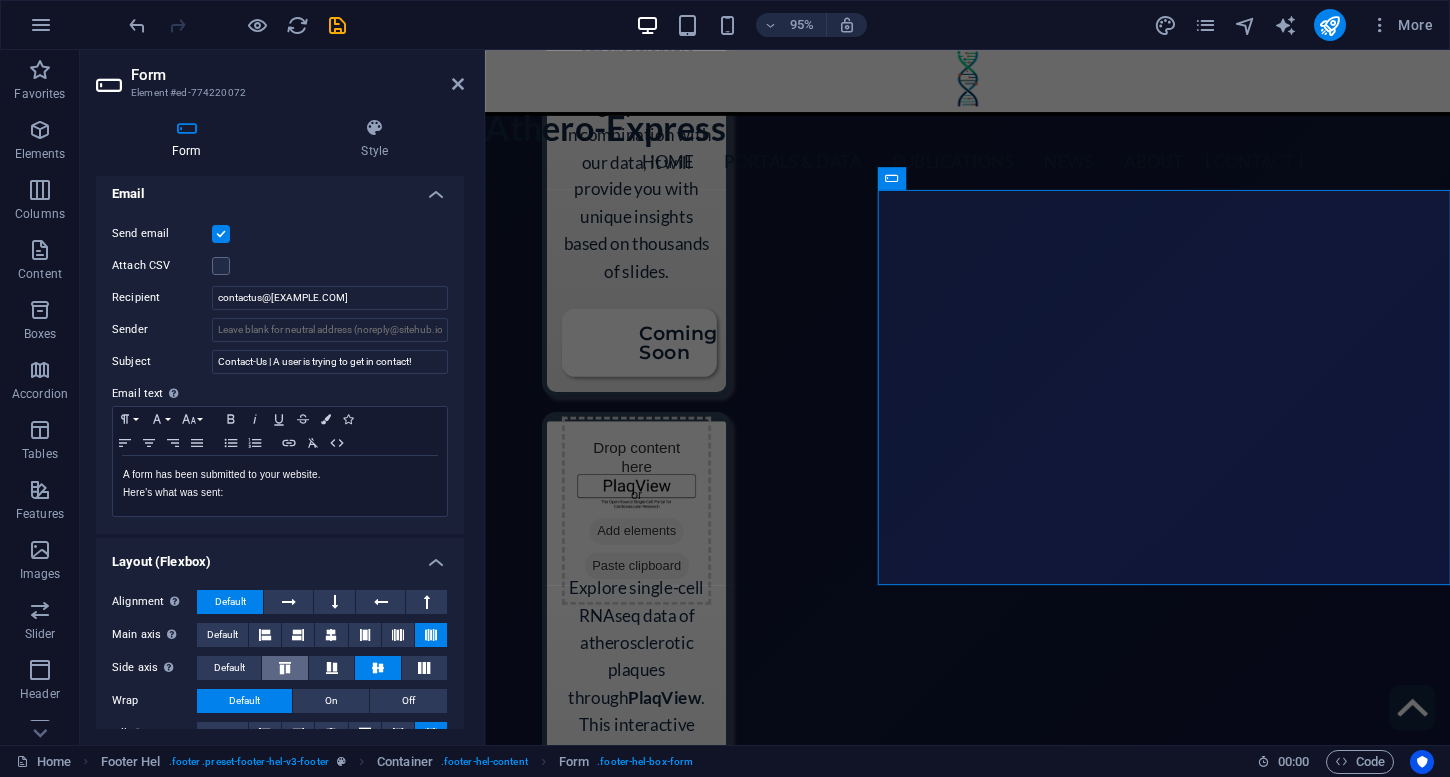 click at bounding box center [284, 668] 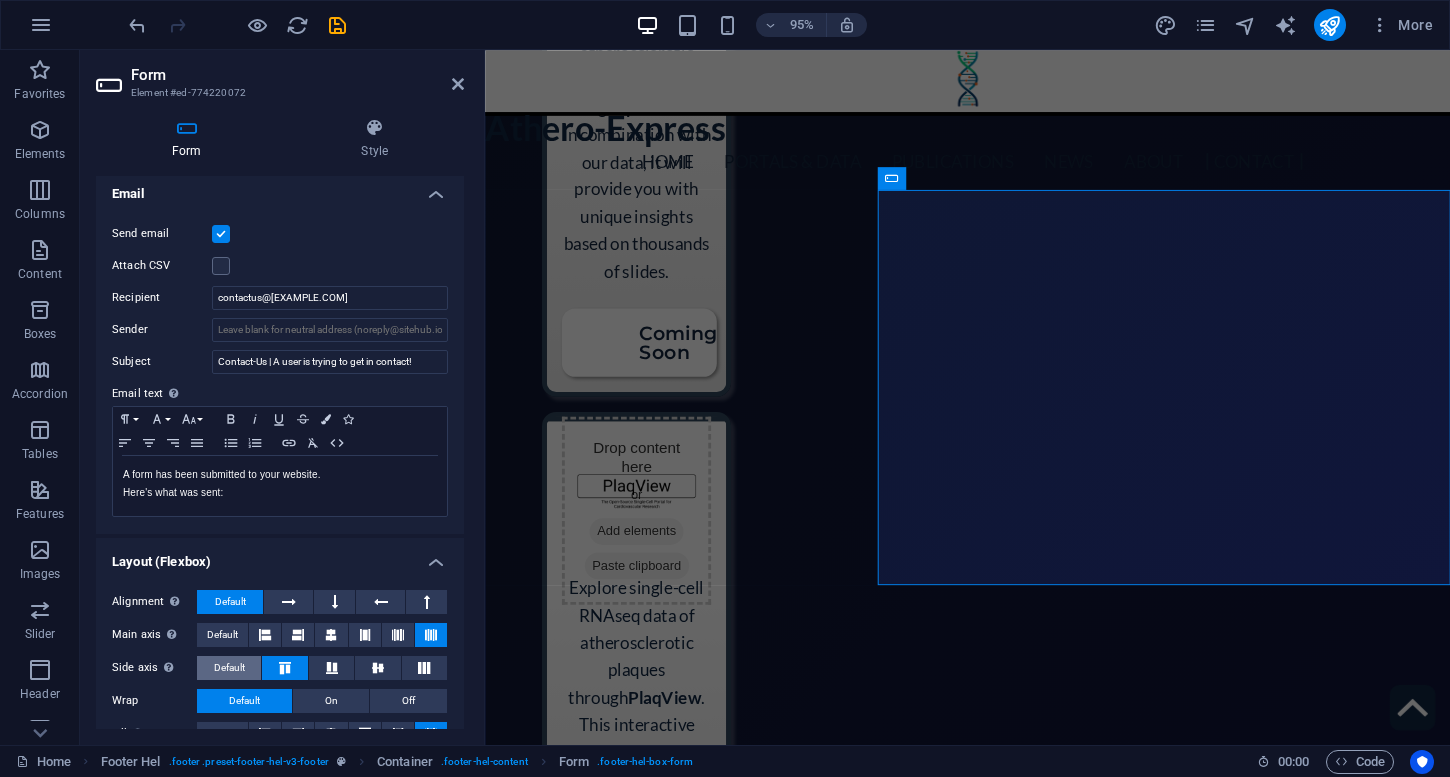 click on "Default" at bounding box center (229, 668) 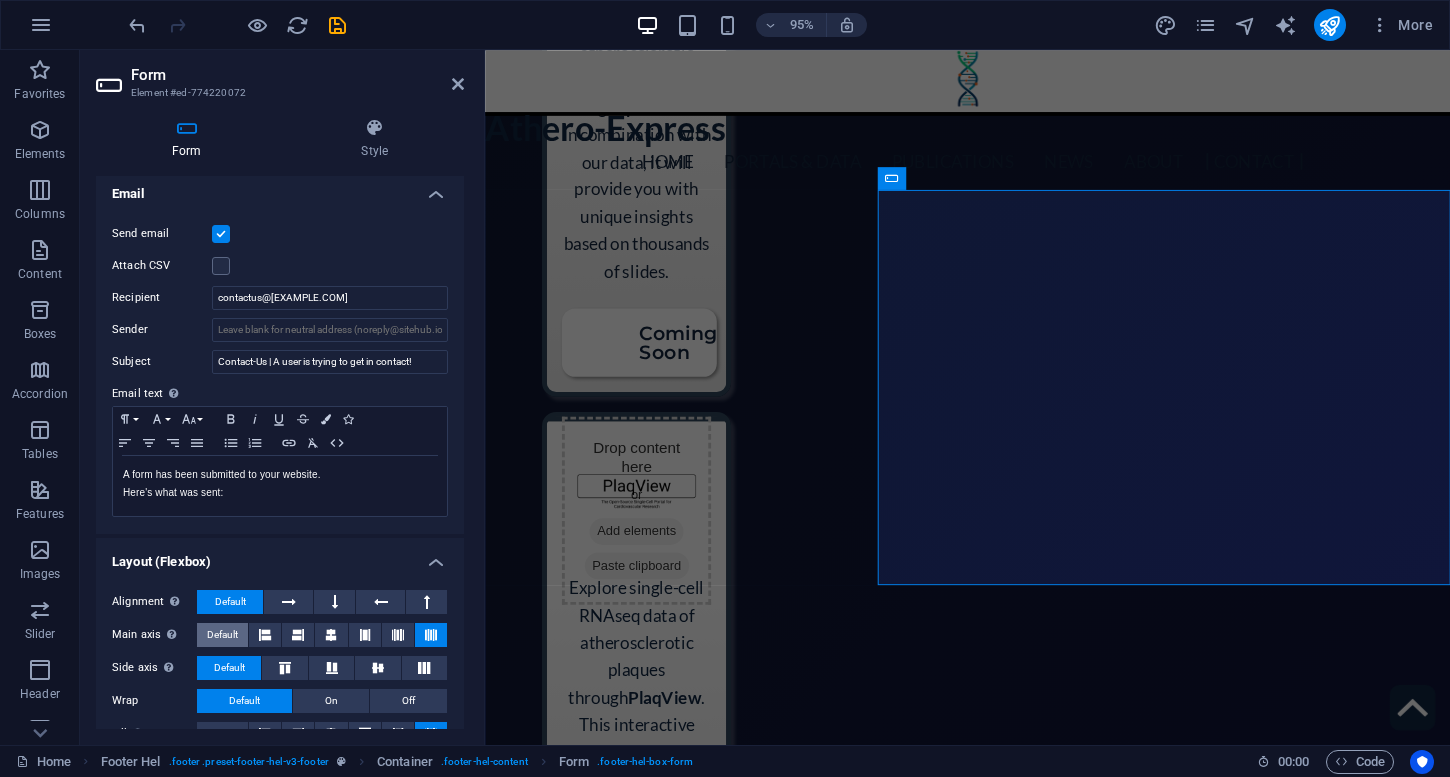 click on "Default" at bounding box center (222, 635) 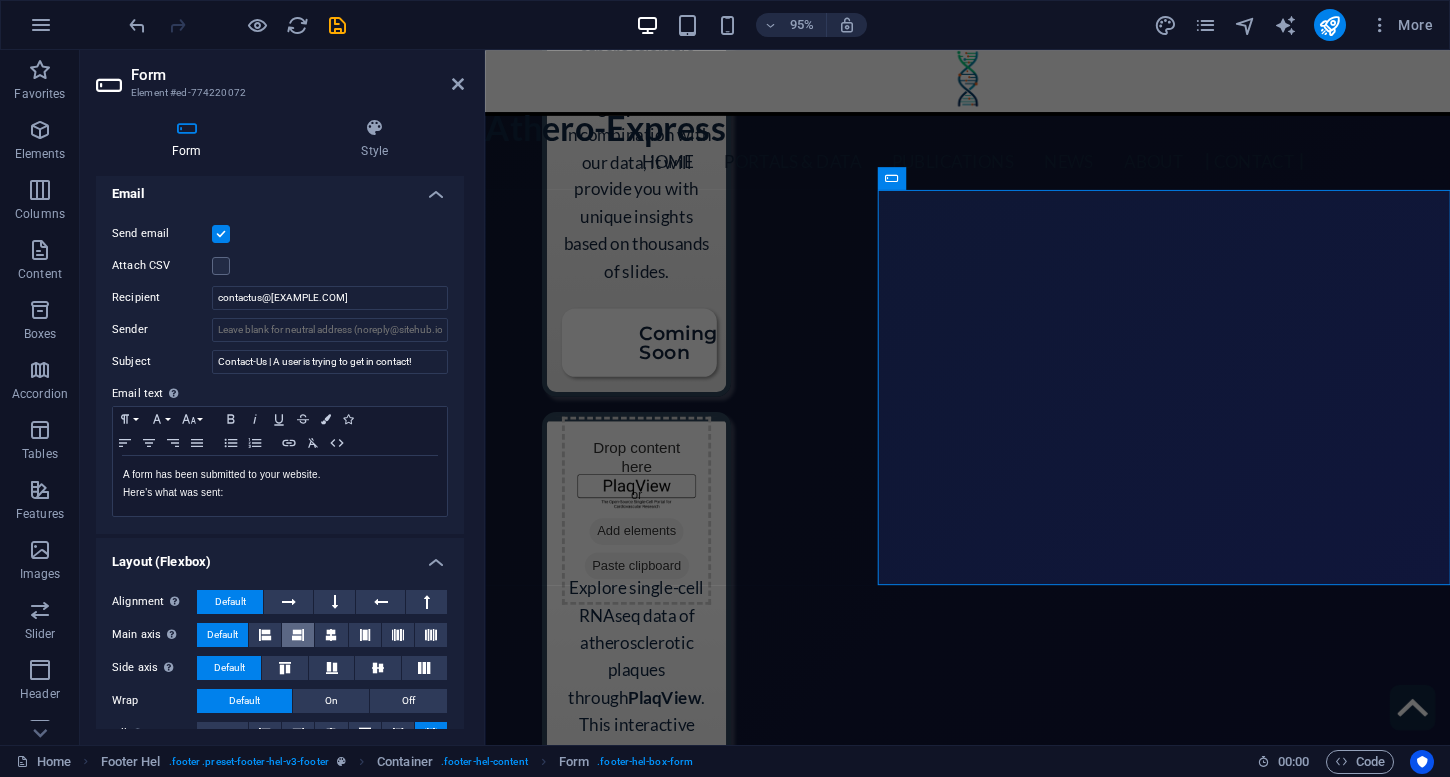 click at bounding box center (298, 635) 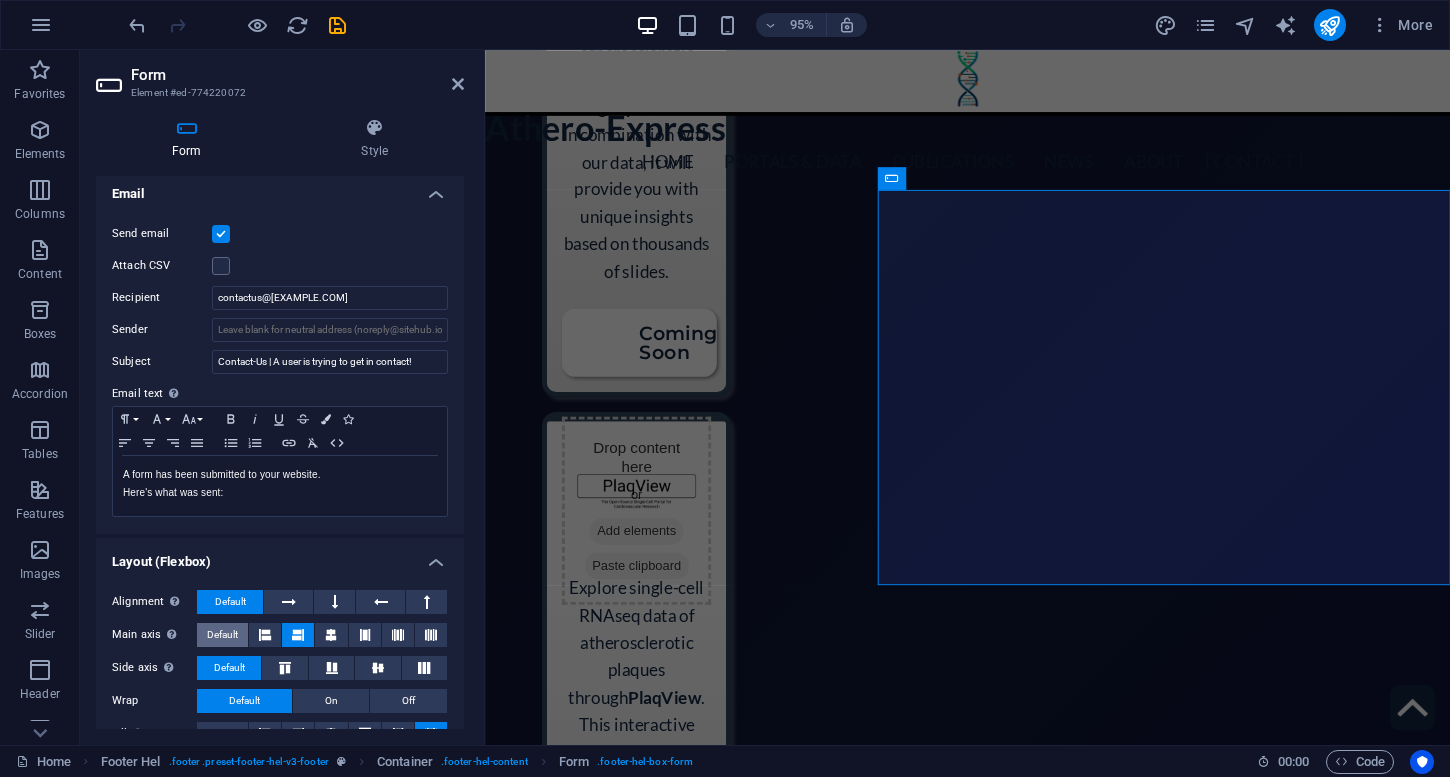 click on "Default" at bounding box center (222, 635) 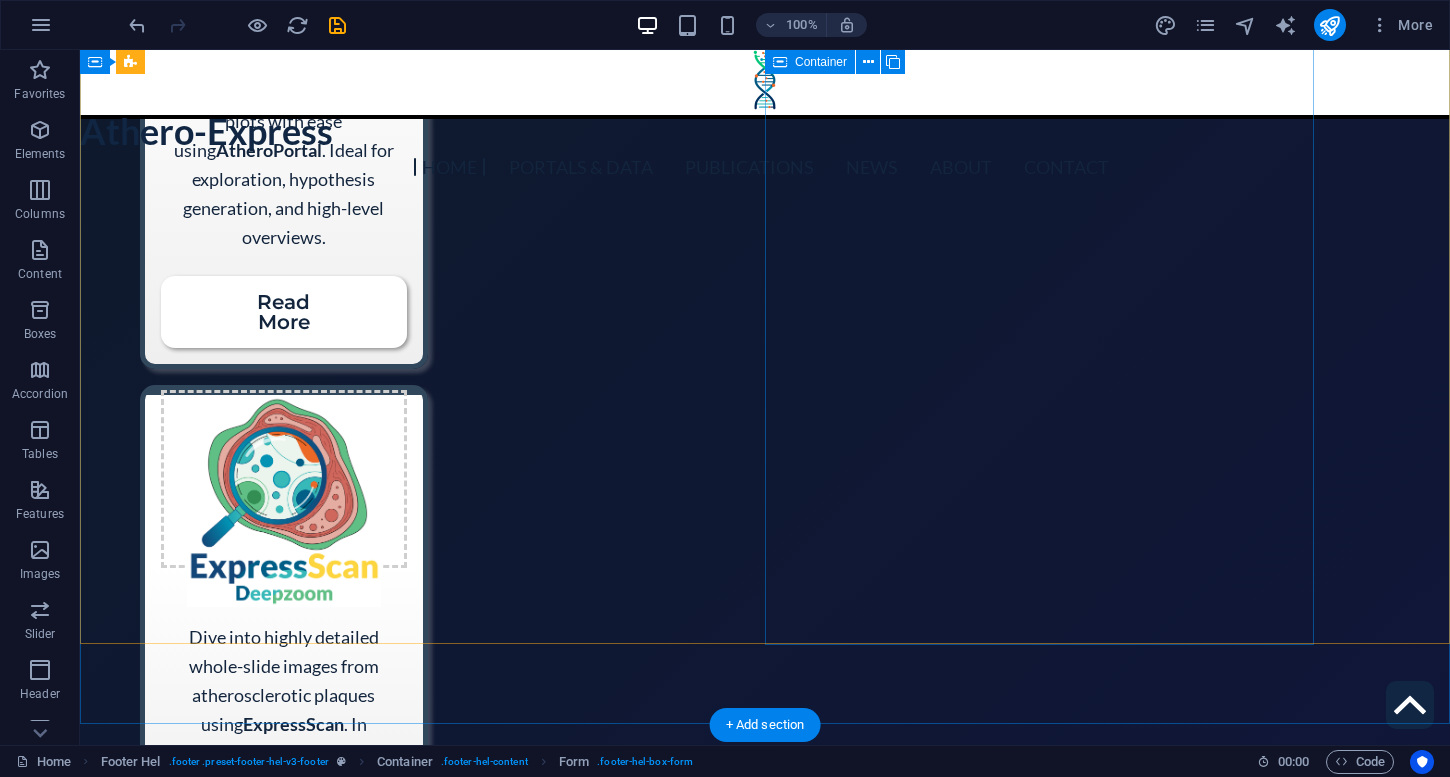 scroll, scrollTop: 2857, scrollLeft: 0, axis: vertical 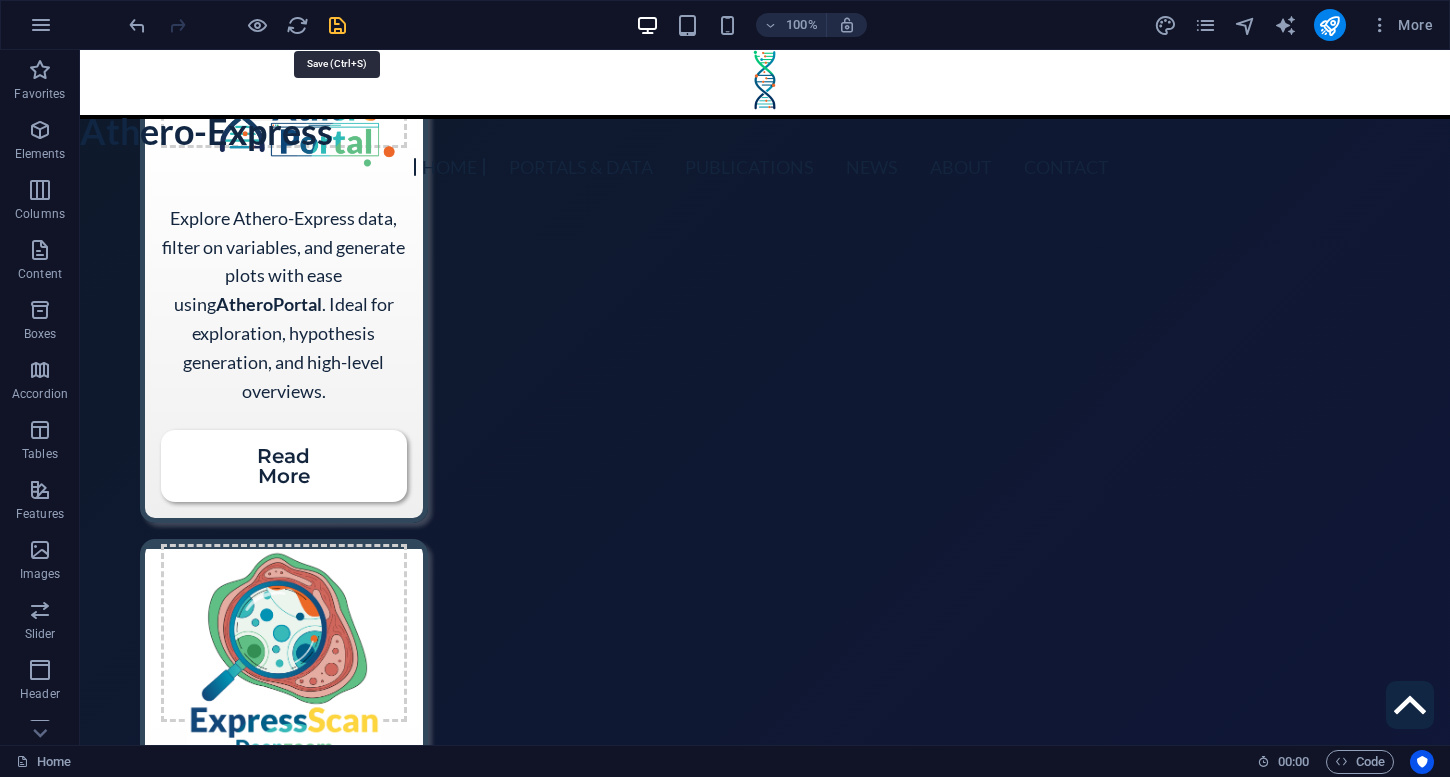 click at bounding box center [337, 25] 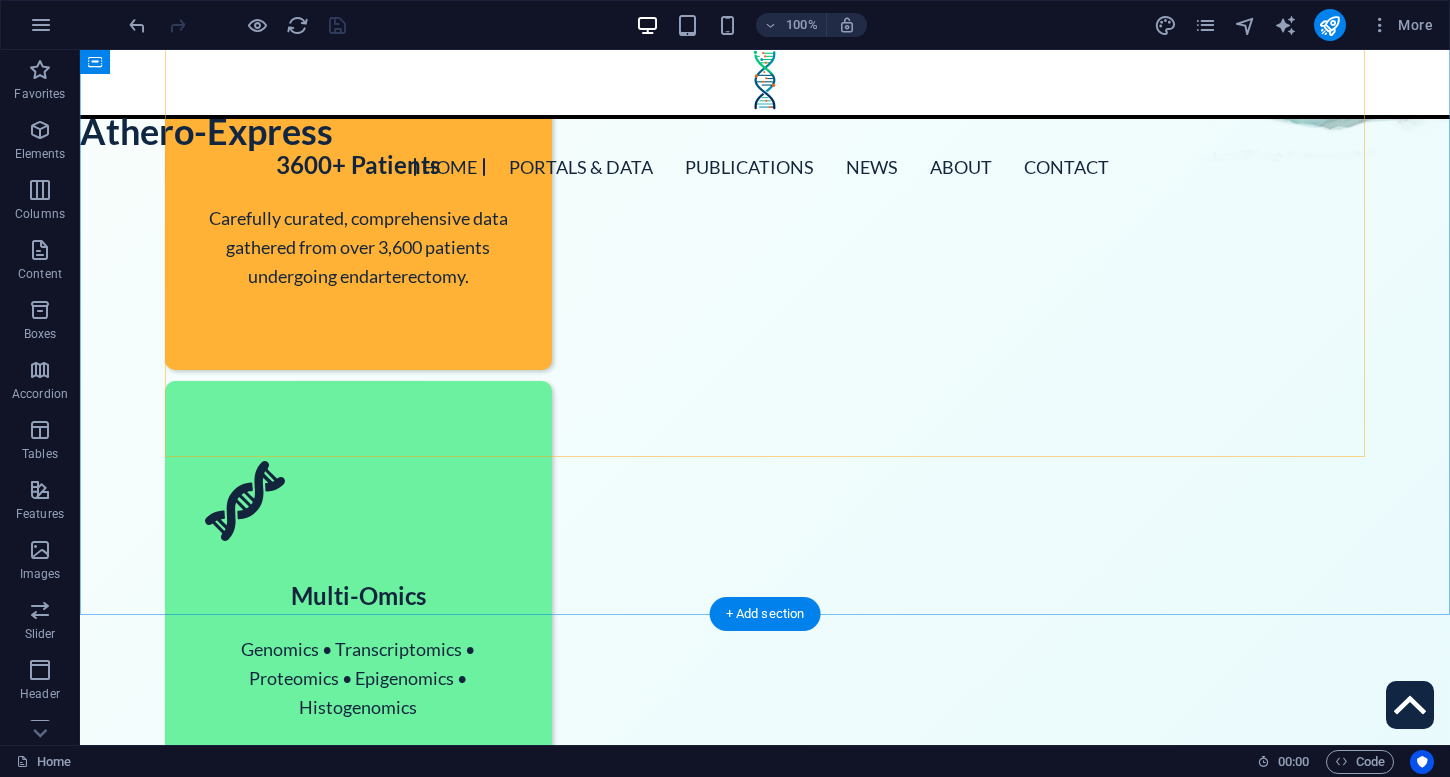 scroll, scrollTop: 1166, scrollLeft: 0, axis: vertical 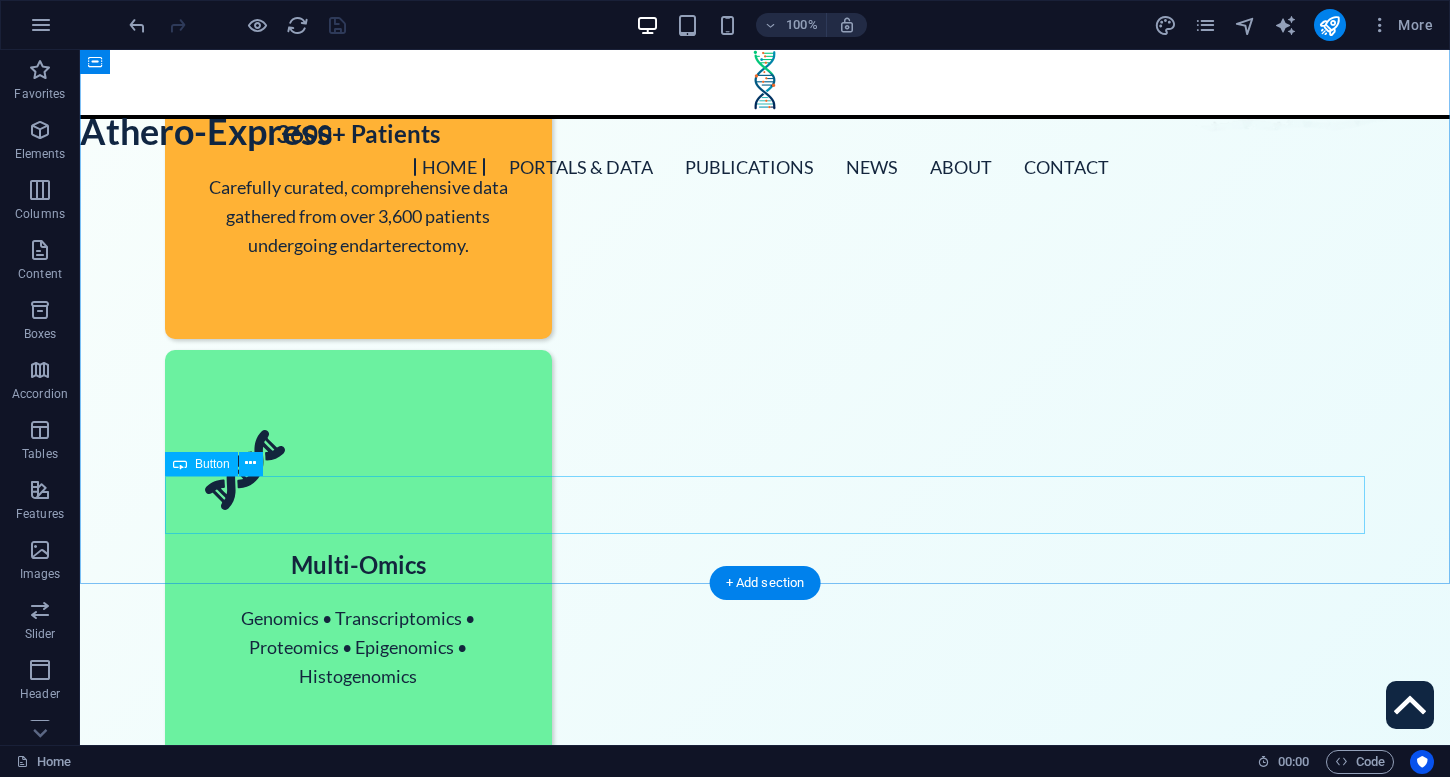 click on "Read More" at bounding box center [765, 1366] 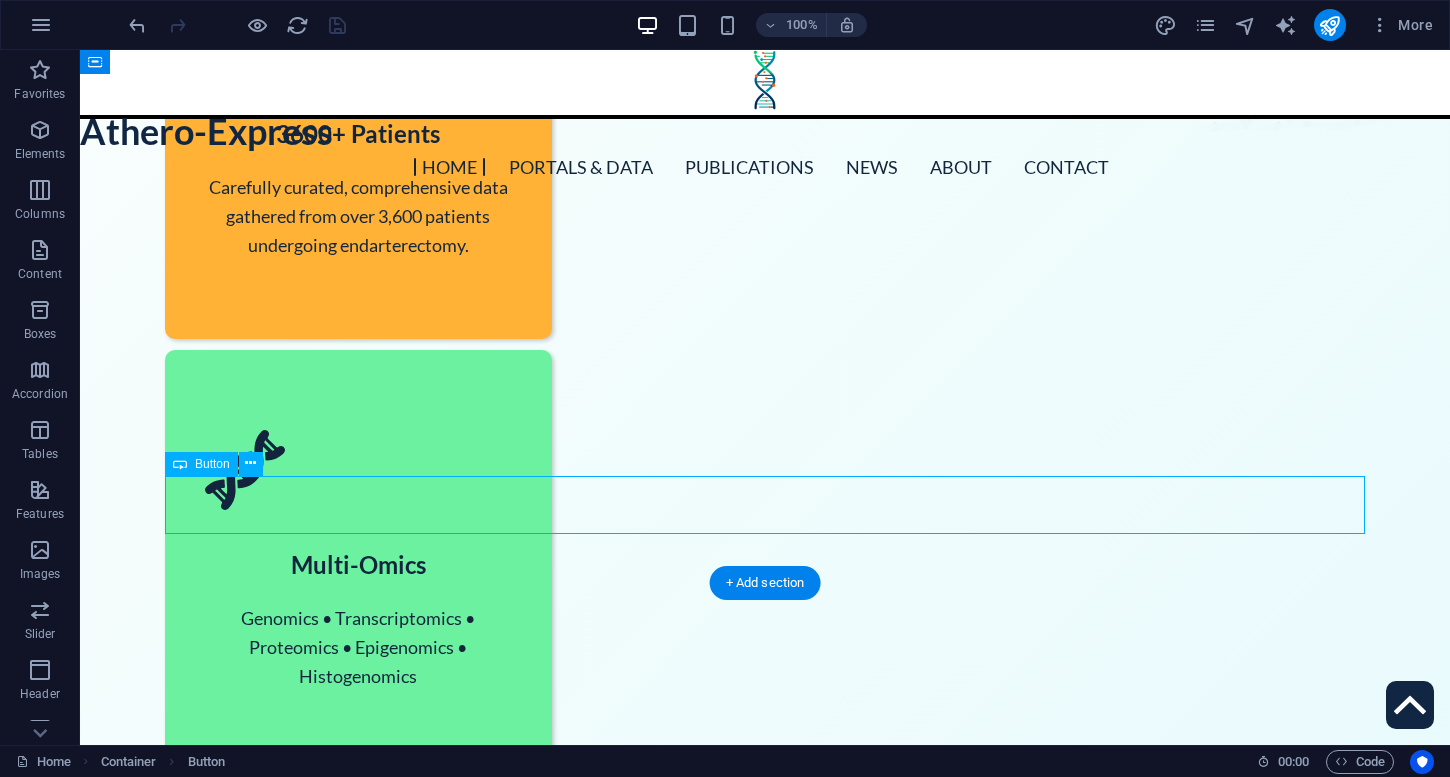 click on "Read More" at bounding box center (765, 1366) 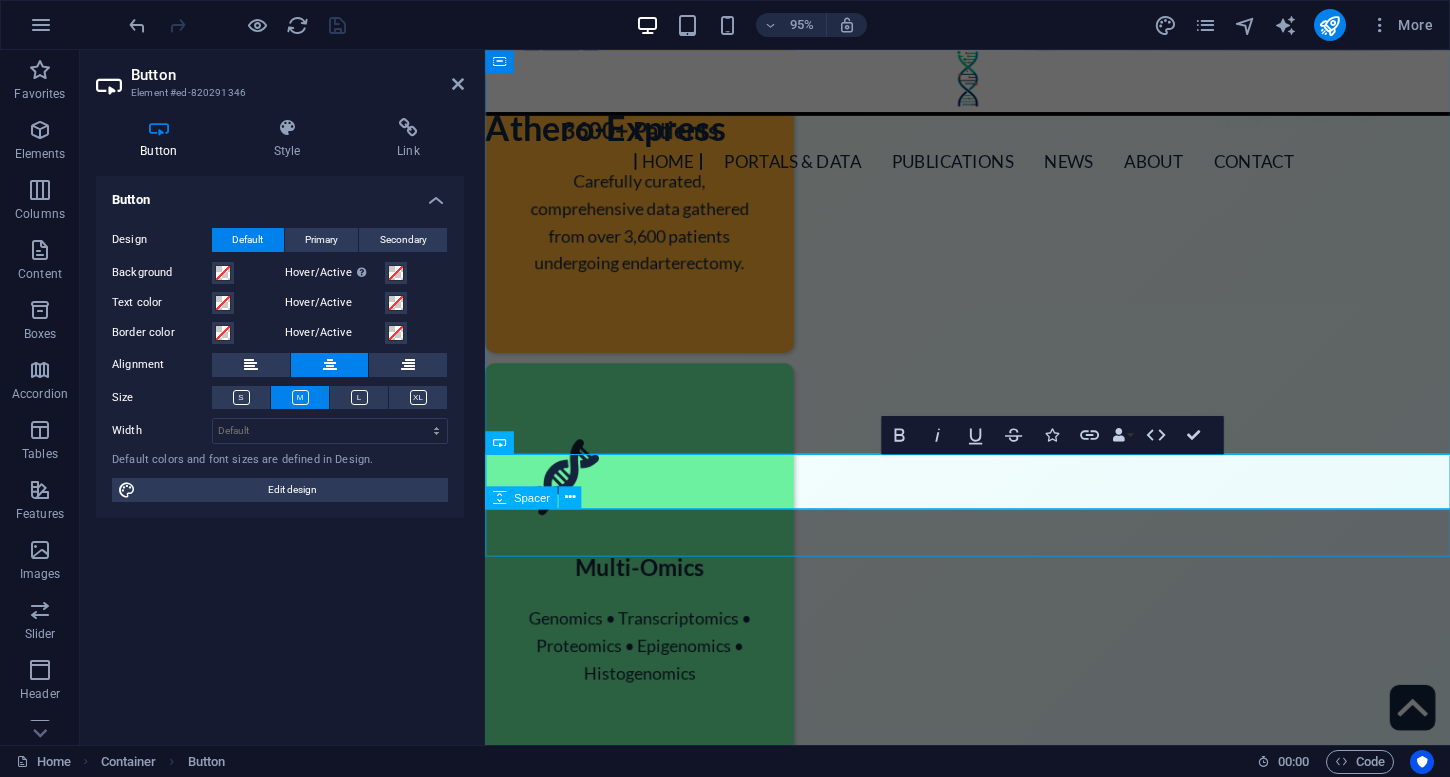 scroll, scrollTop: 1195, scrollLeft: 0, axis: vertical 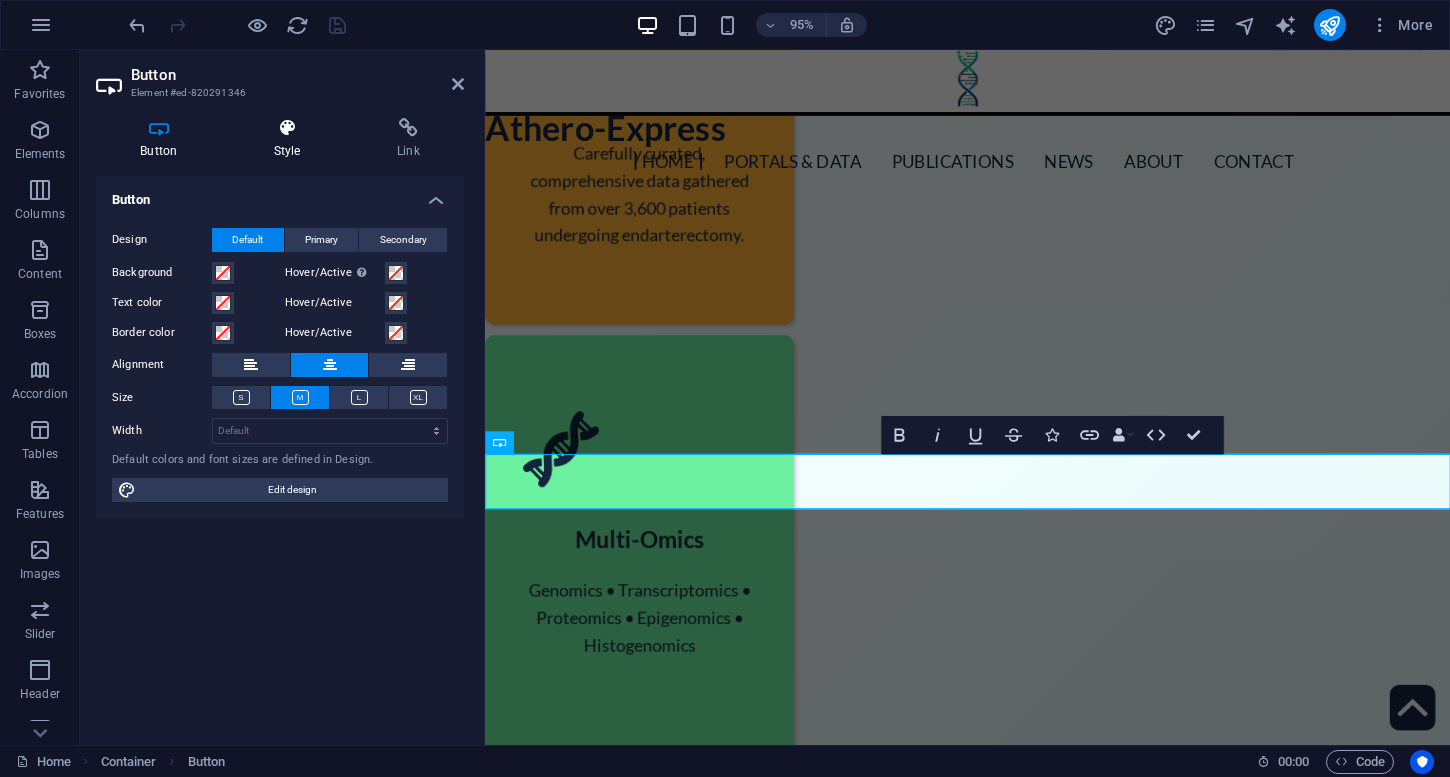 click on "Style" at bounding box center [290, 139] 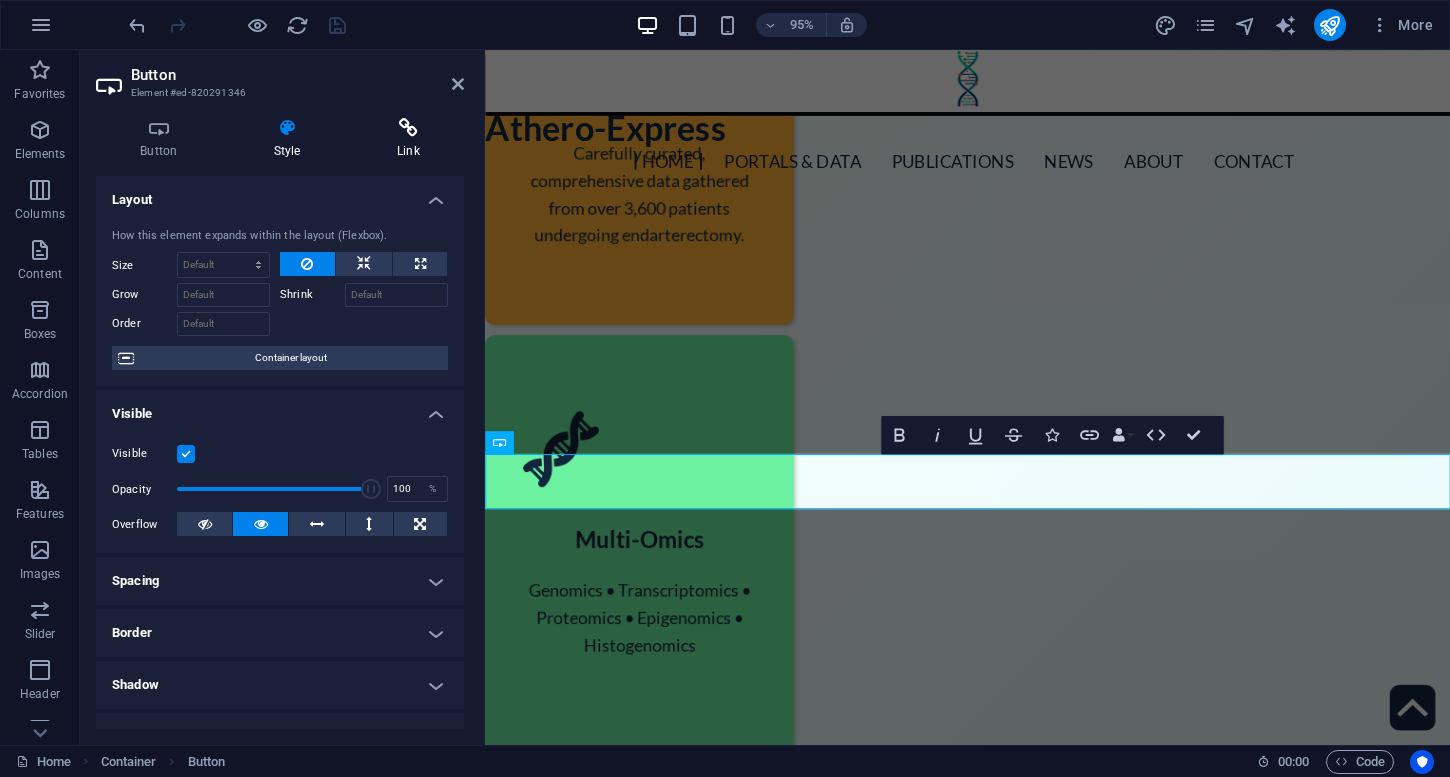 click on "Link" at bounding box center (408, 139) 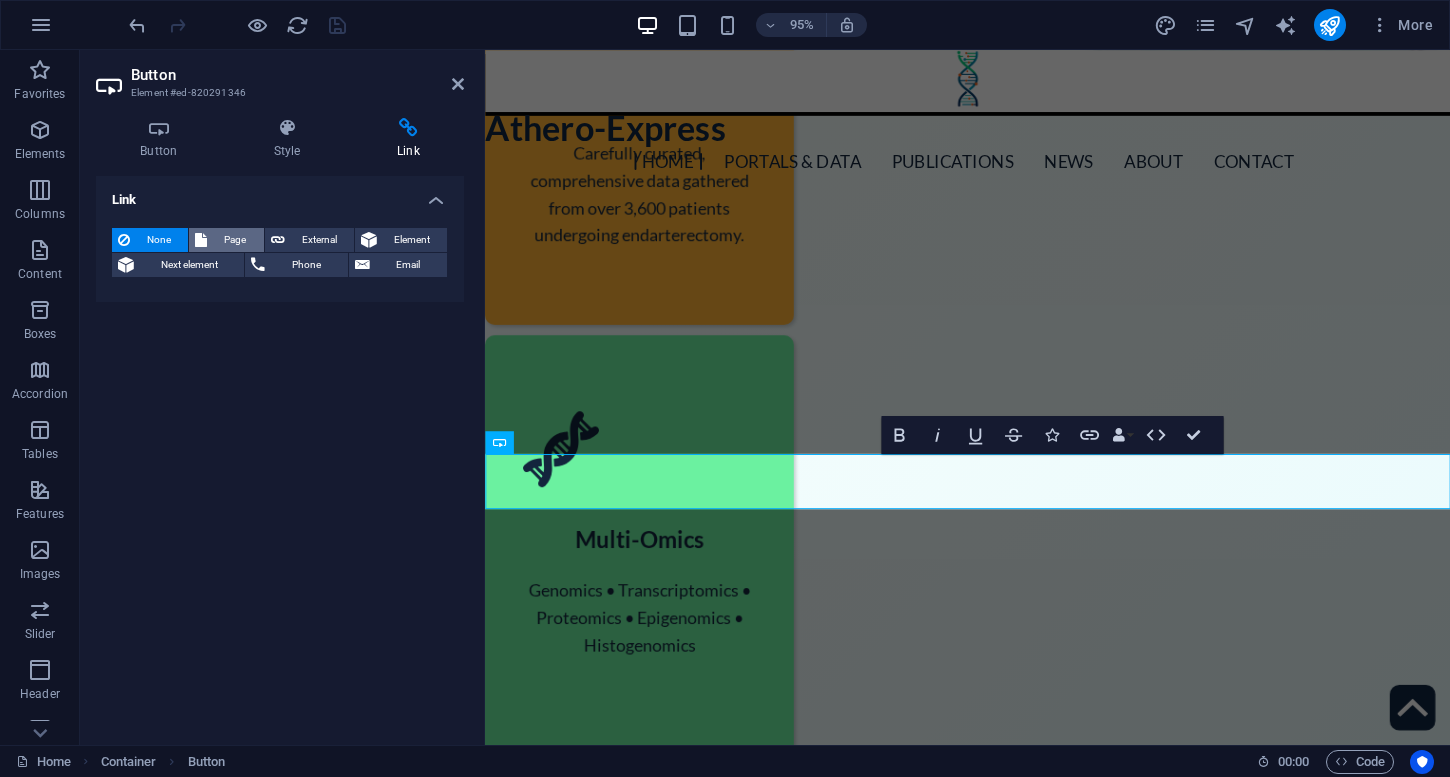 click on "Page" at bounding box center [235, 240] 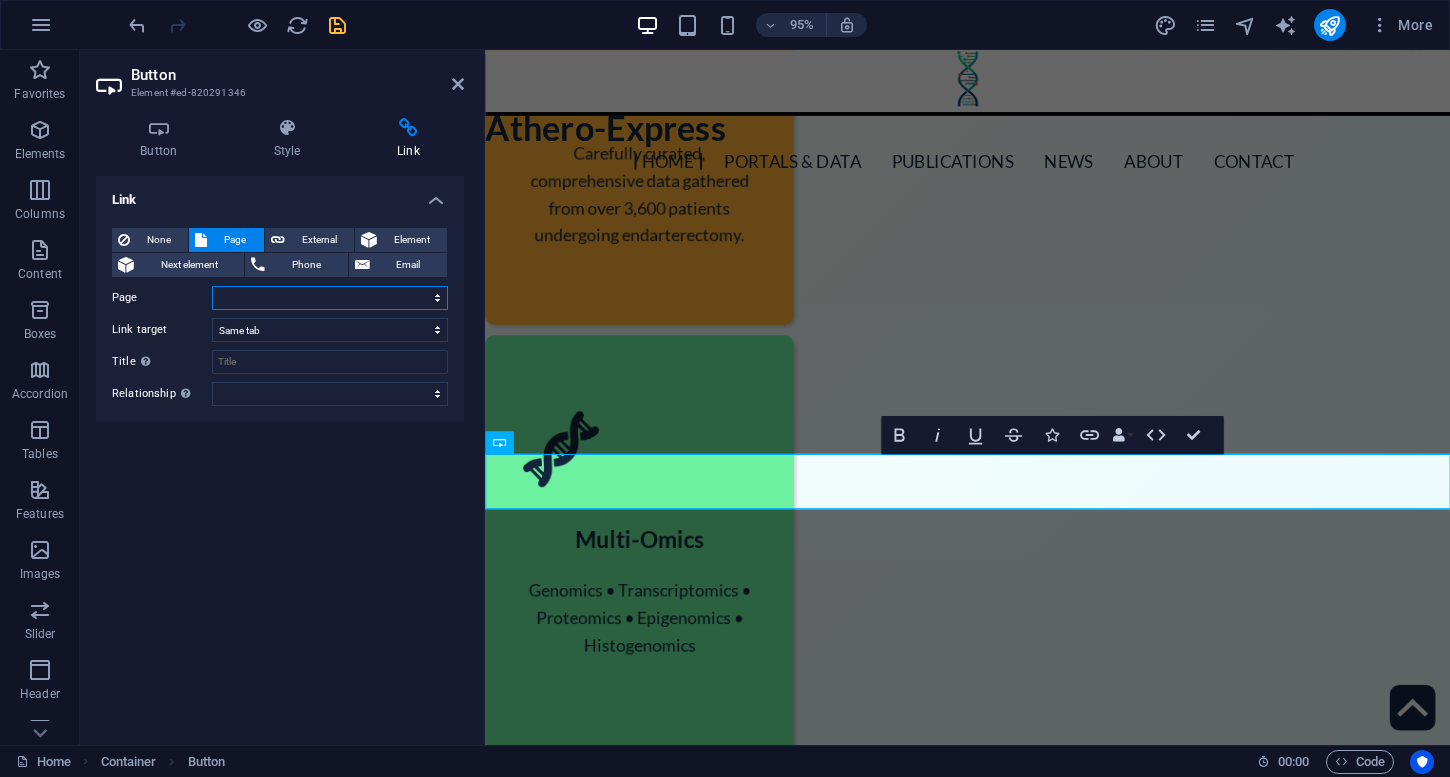 click on "Home Legal Notice Privacy Copyright Disclaimer Colofon About Athero Portal AtheroPortal Legal Express-Scan Data News Publications PlaqView Data Collection" at bounding box center (330, 298) 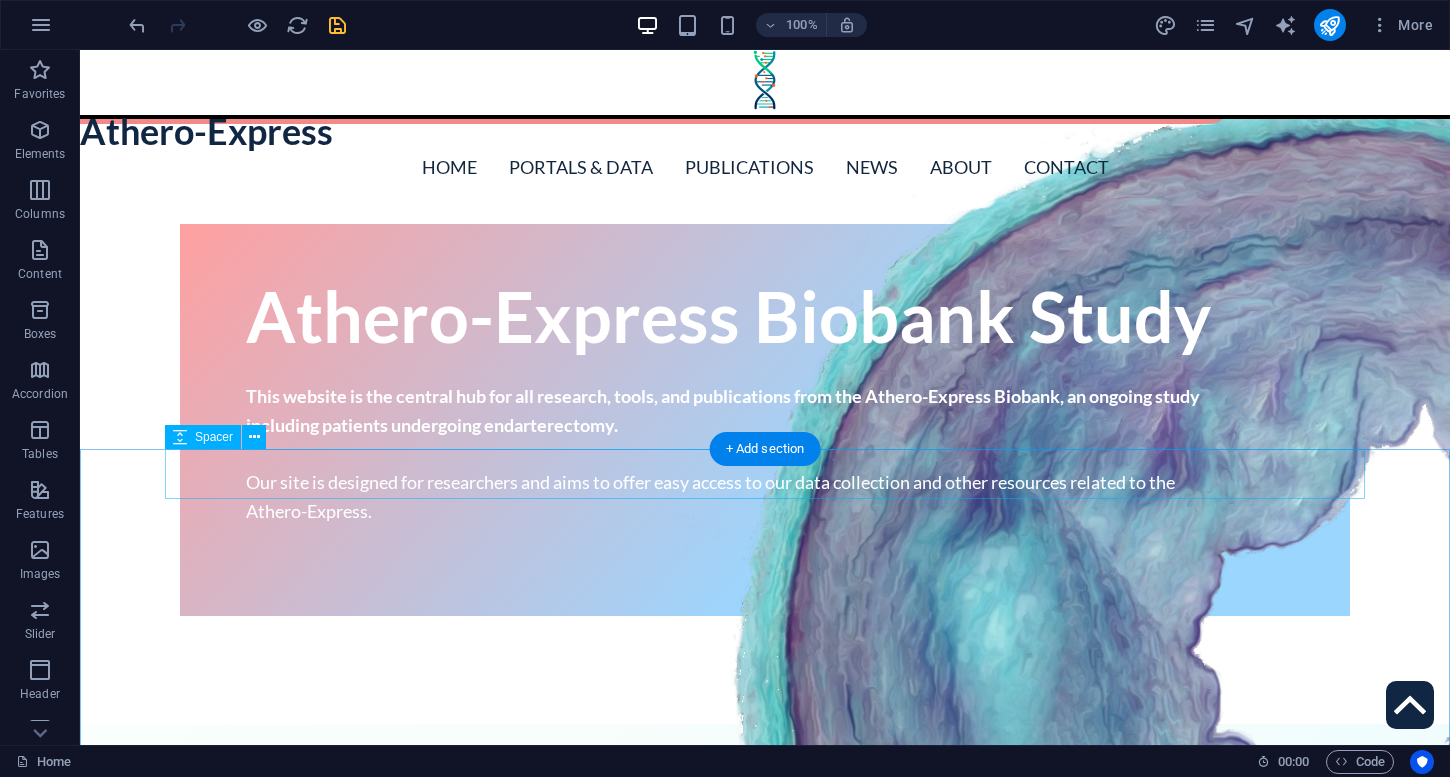 scroll, scrollTop: 0, scrollLeft: 0, axis: both 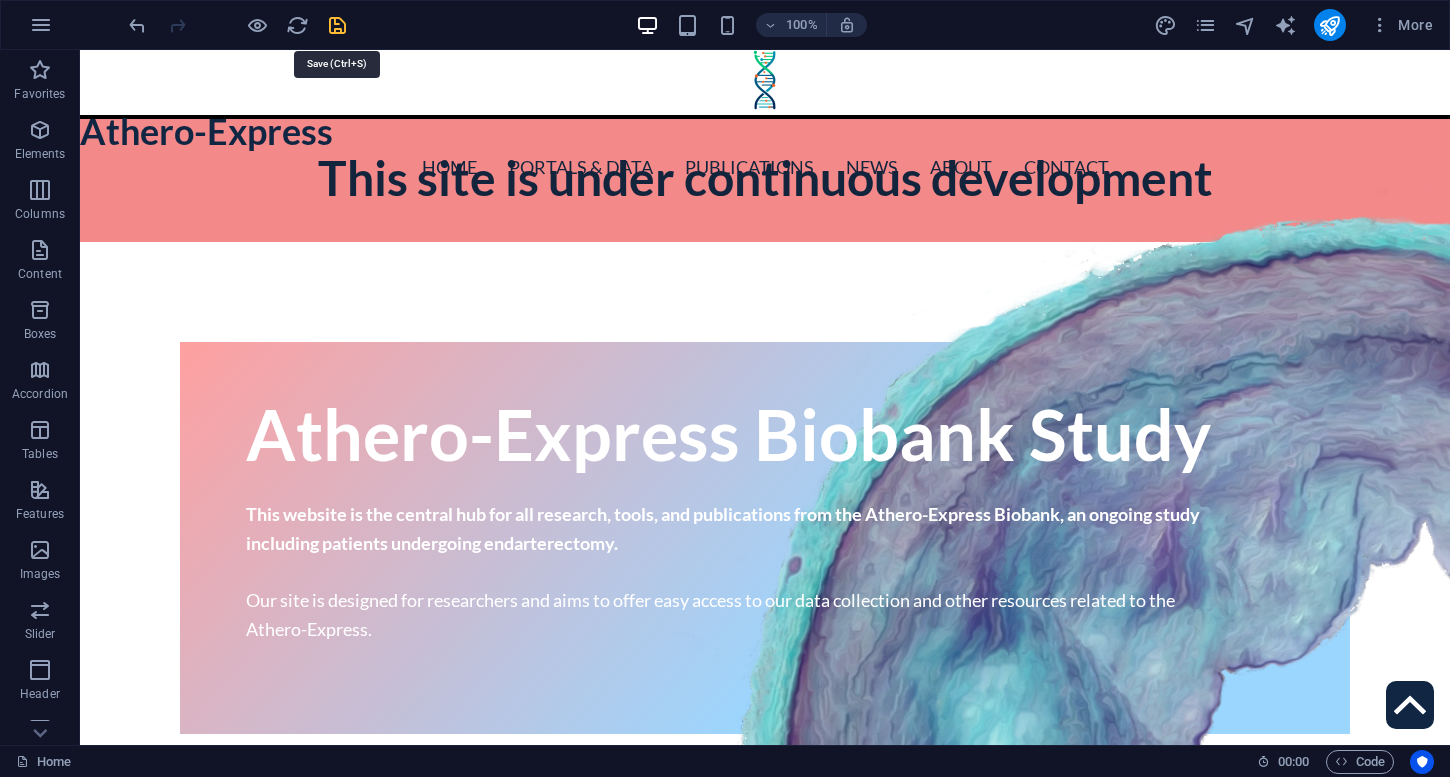 click at bounding box center (337, 25) 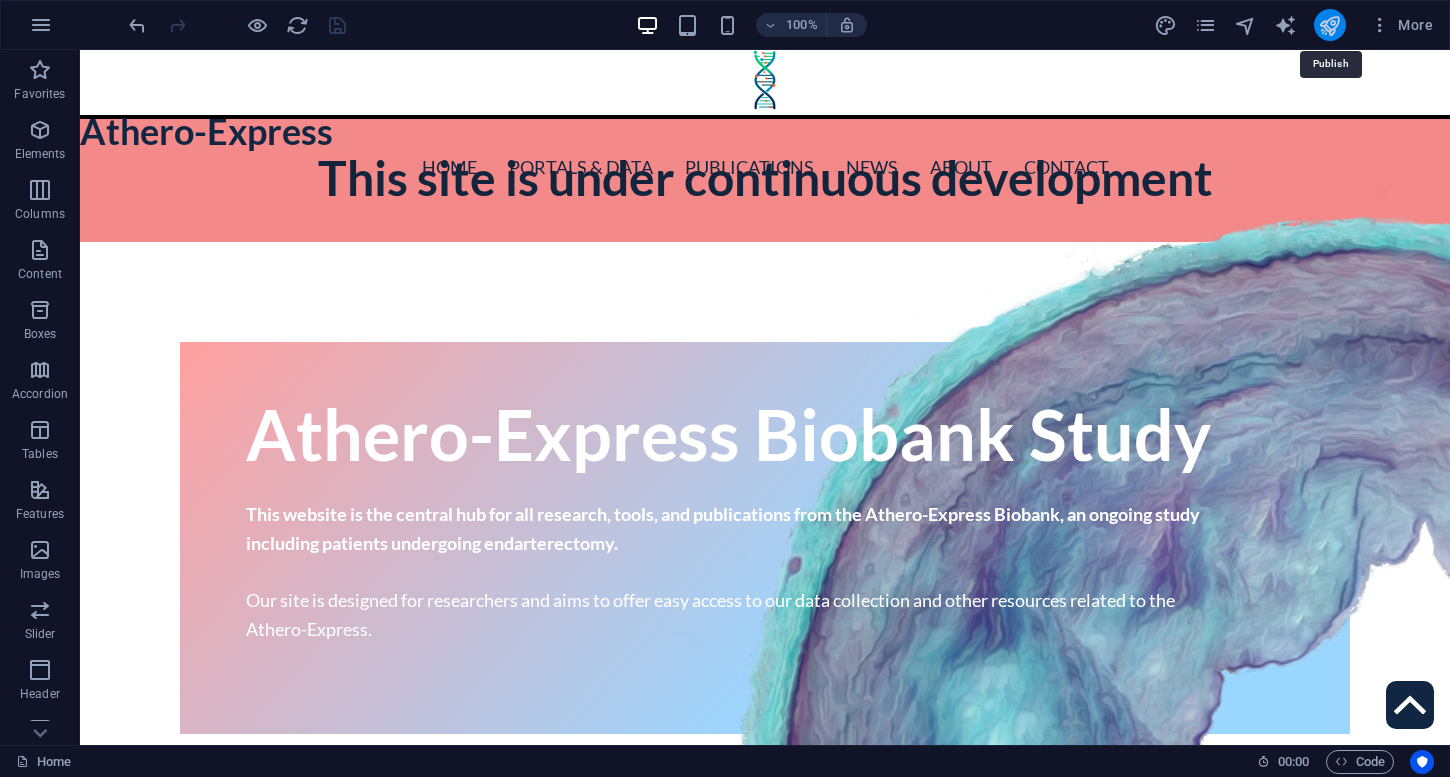 click at bounding box center [1329, 25] 